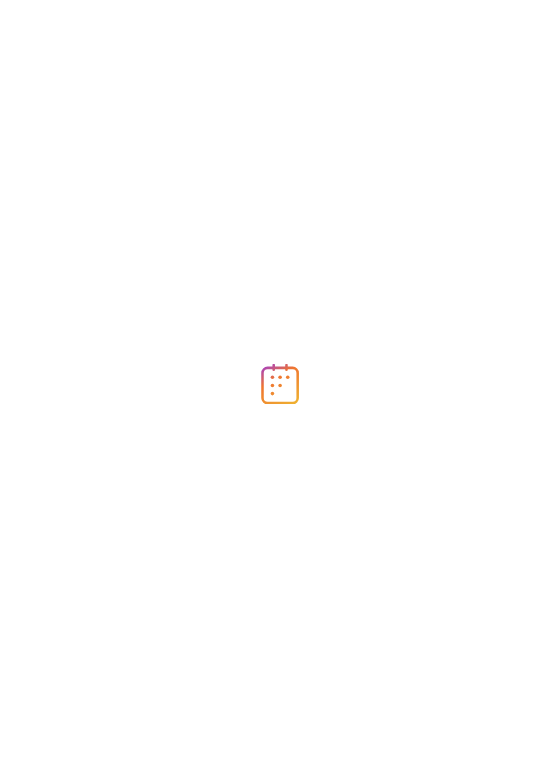 scroll, scrollTop: 0, scrollLeft: 0, axis: both 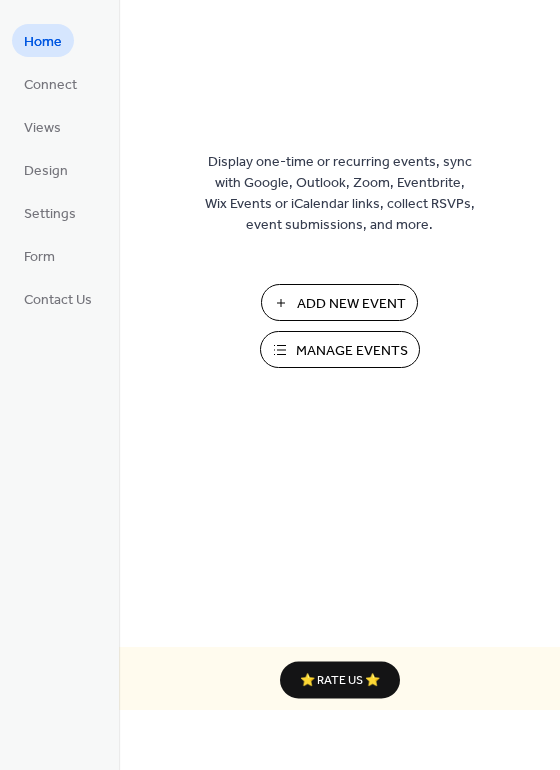 click on "Add New Event" at bounding box center [351, 304] 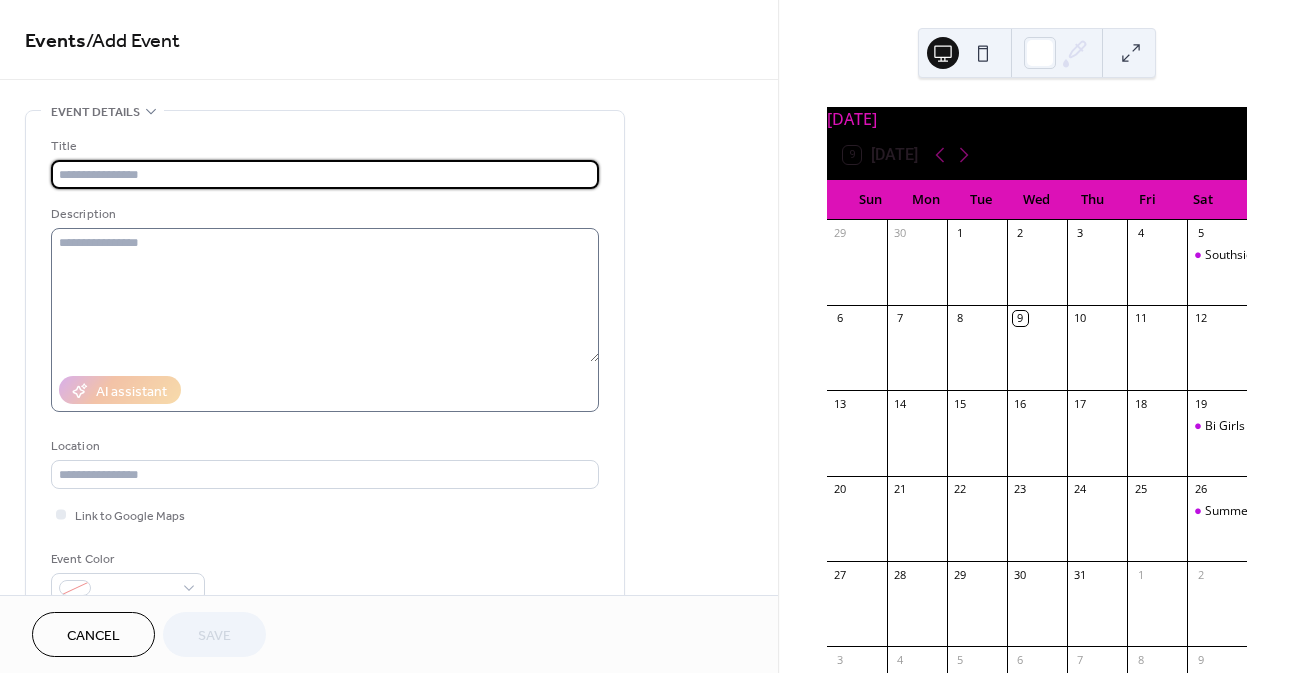scroll, scrollTop: 0, scrollLeft: 0, axis: both 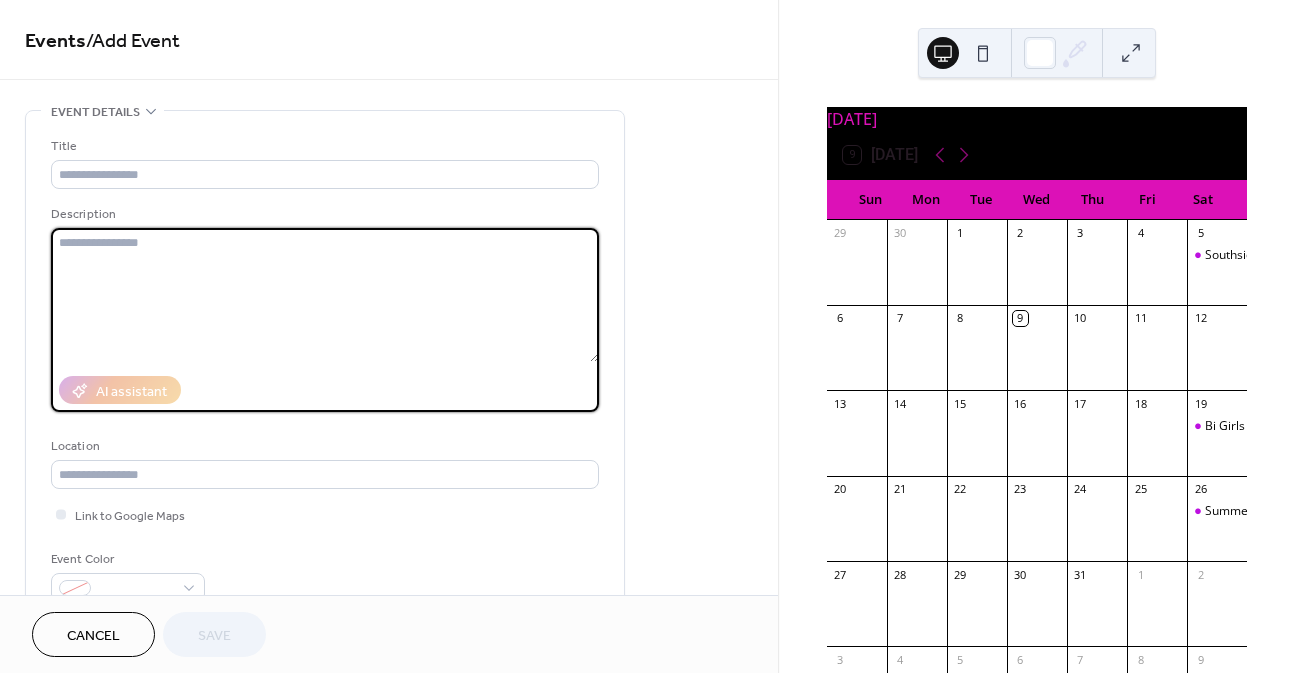 paste on "**********" 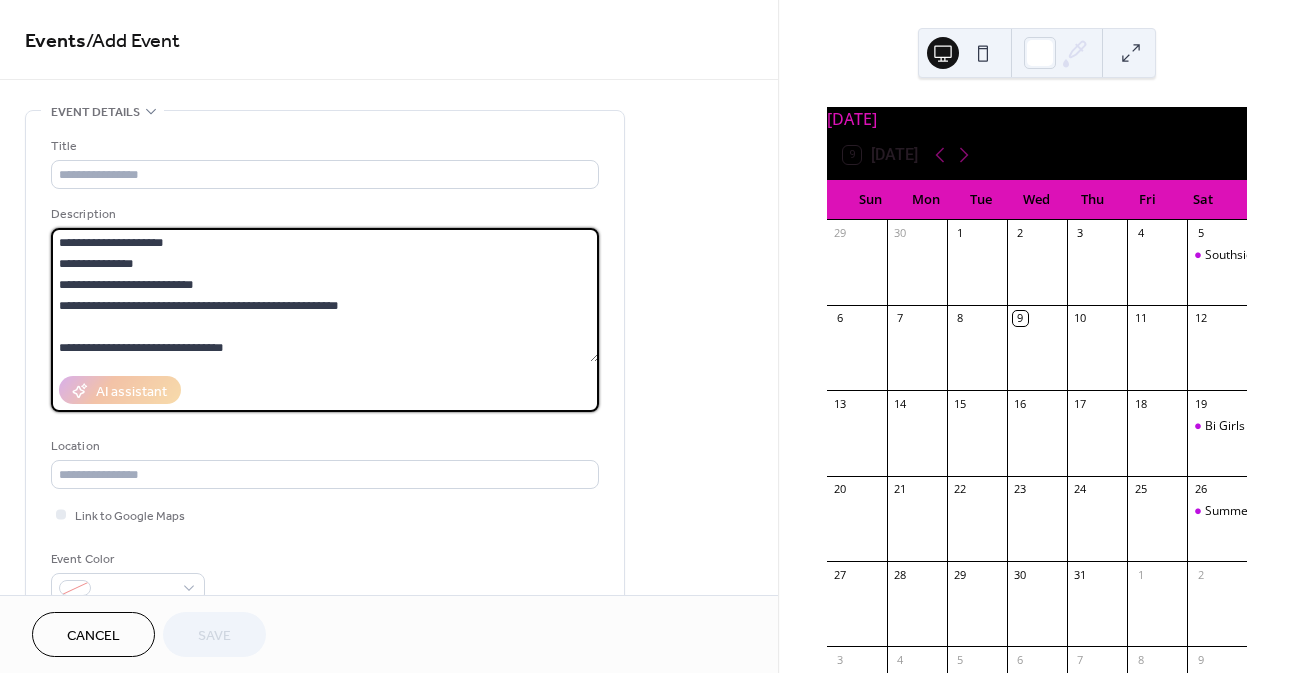 scroll, scrollTop: 921, scrollLeft: 0, axis: vertical 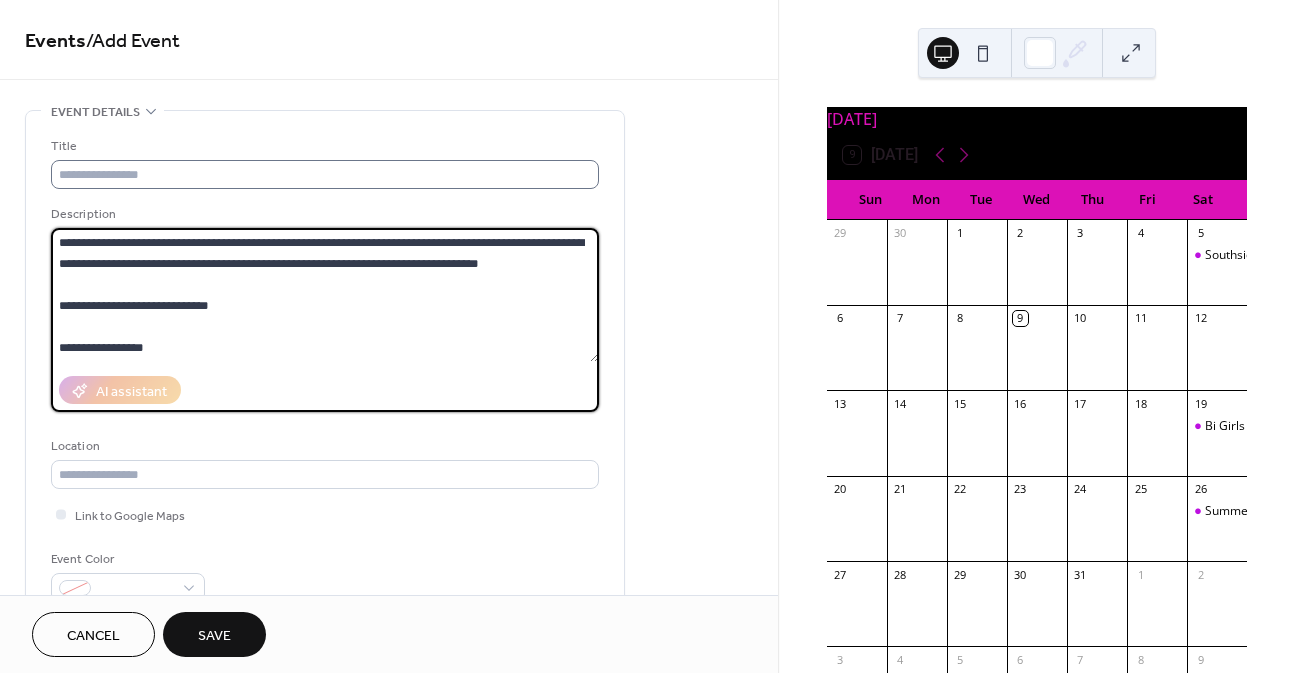 type on "**********" 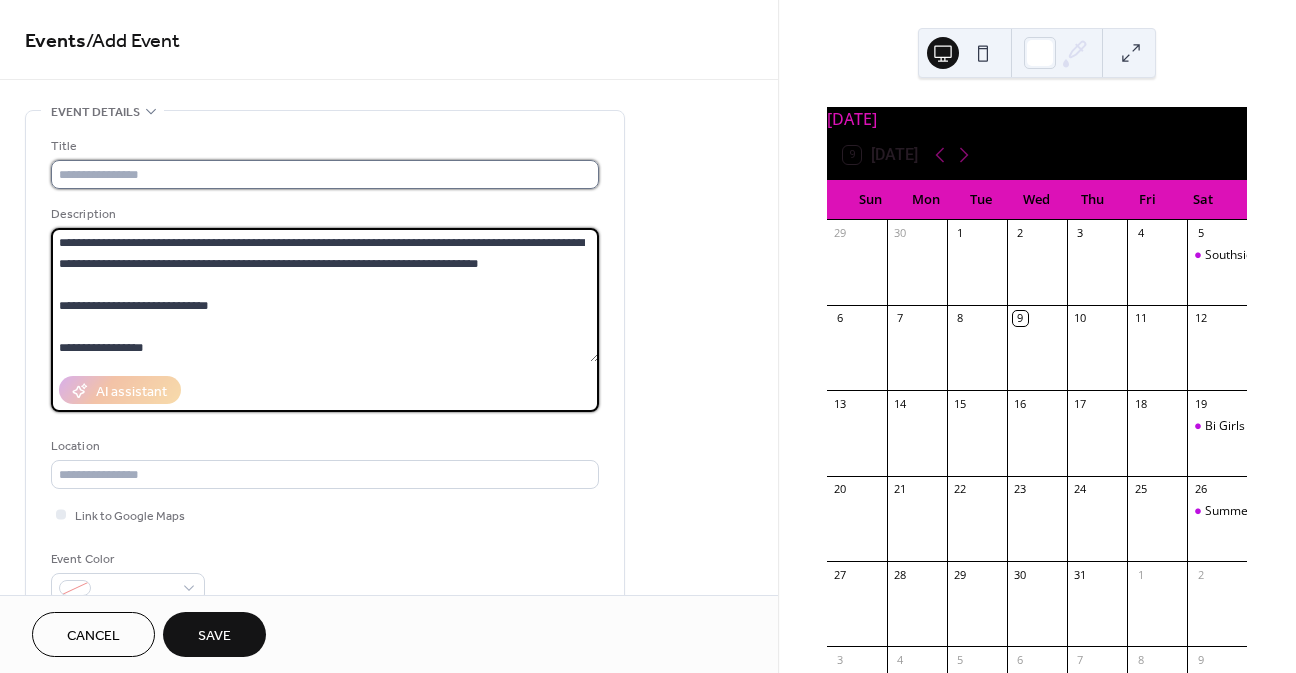 click at bounding box center (325, 174) 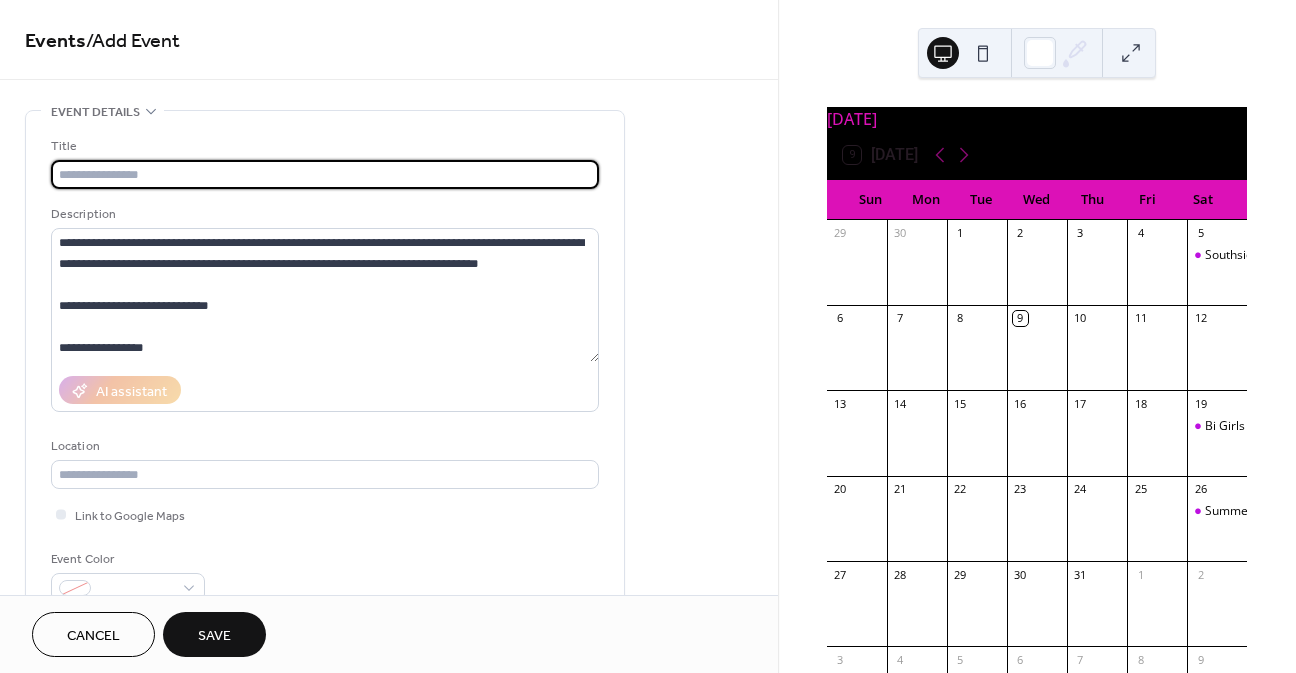 click at bounding box center (325, 174) 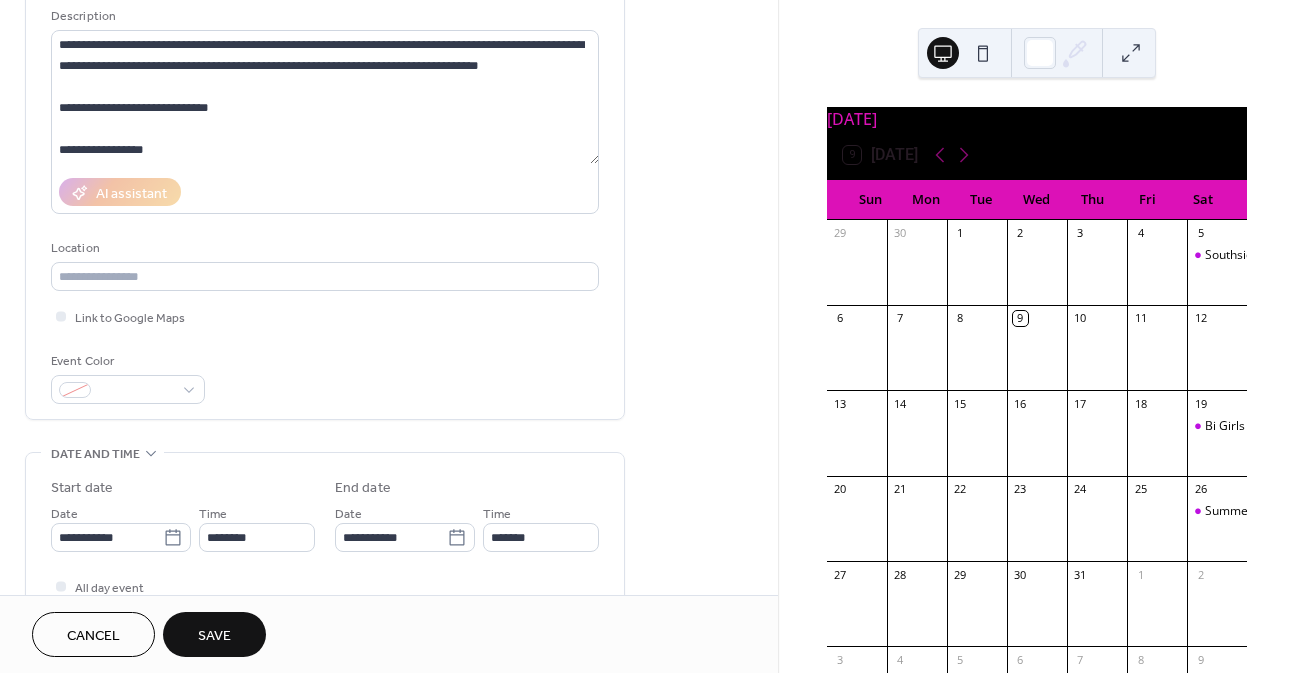 scroll, scrollTop: 300, scrollLeft: 0, axis: vertical 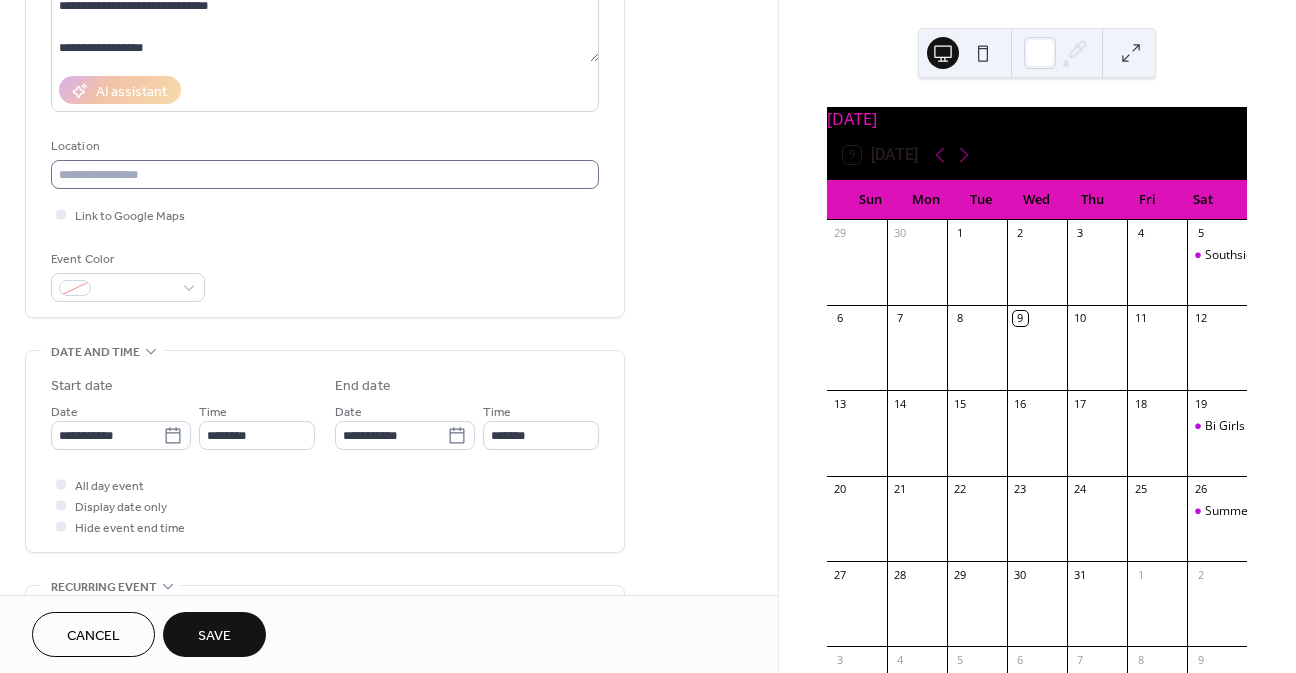 type on "**********" 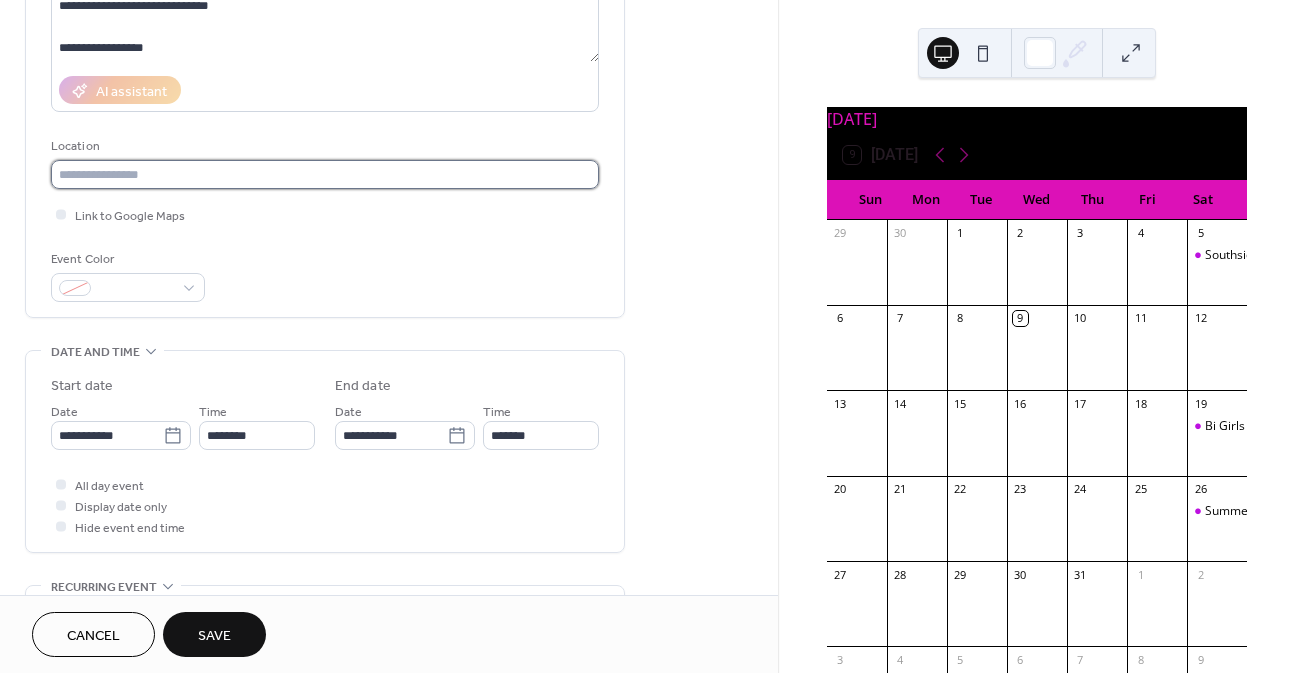 click at bounding box center (325, 174) 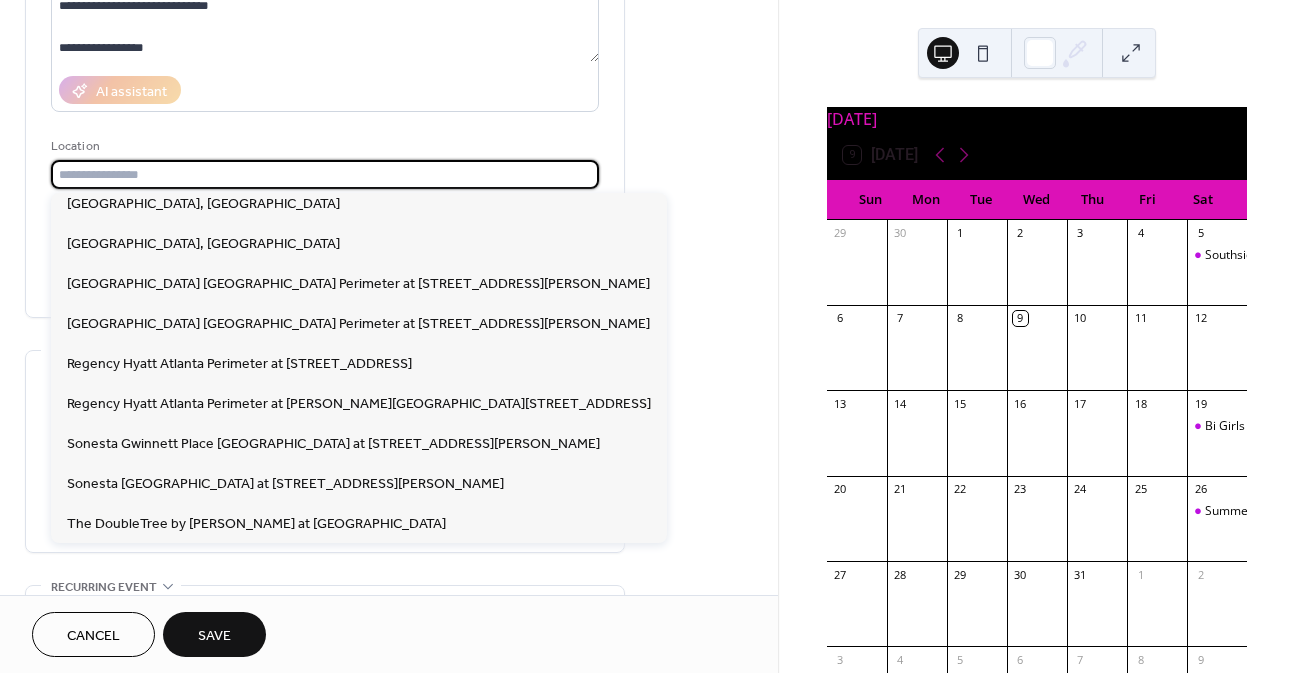 scroll, scrollTop: 500, scrollLeft: 0, axis: vertical 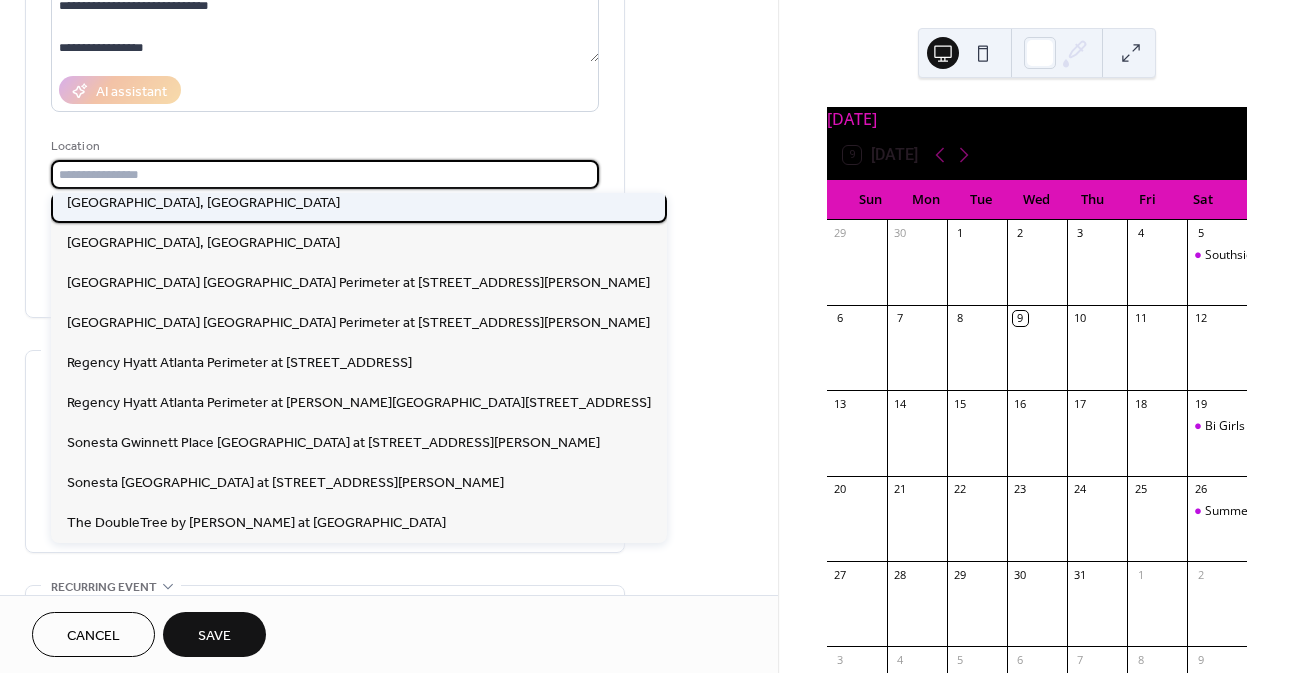click on "Fayetteville, GA" at bounding box center [359, 203] 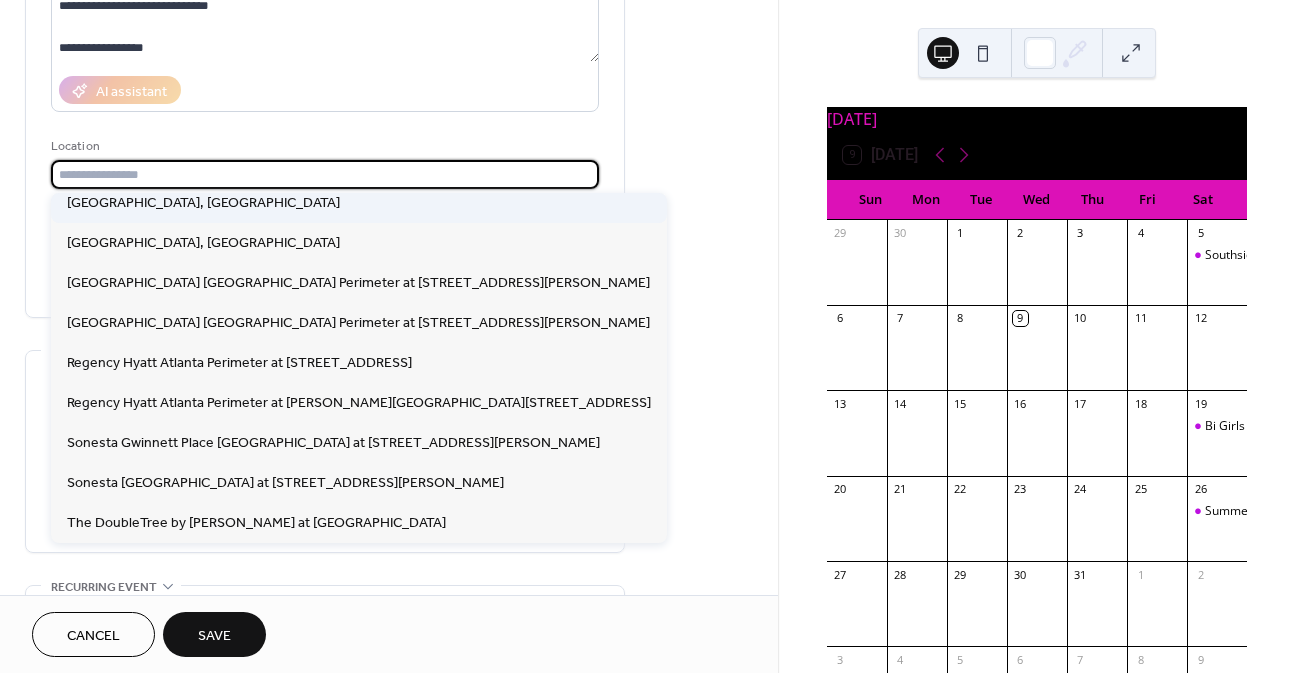 type on "**********" 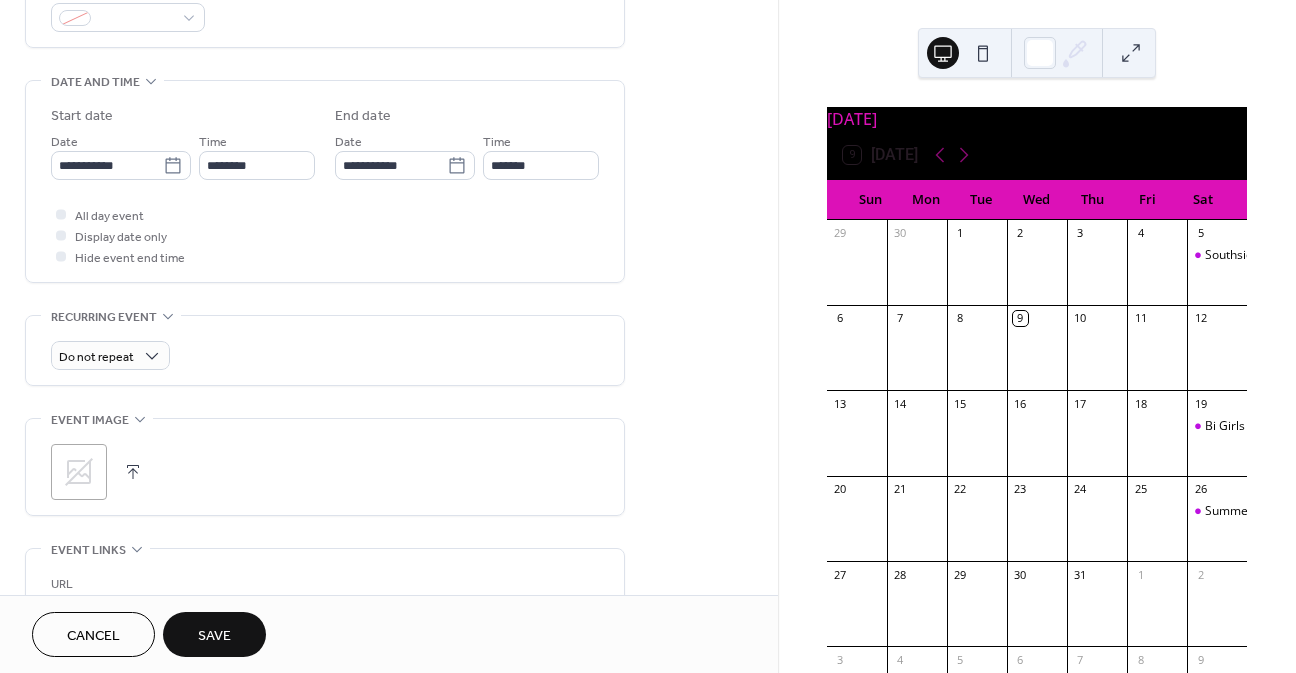 scroll, scrollTop: 500, scrollLeft: 0, axis: vertical 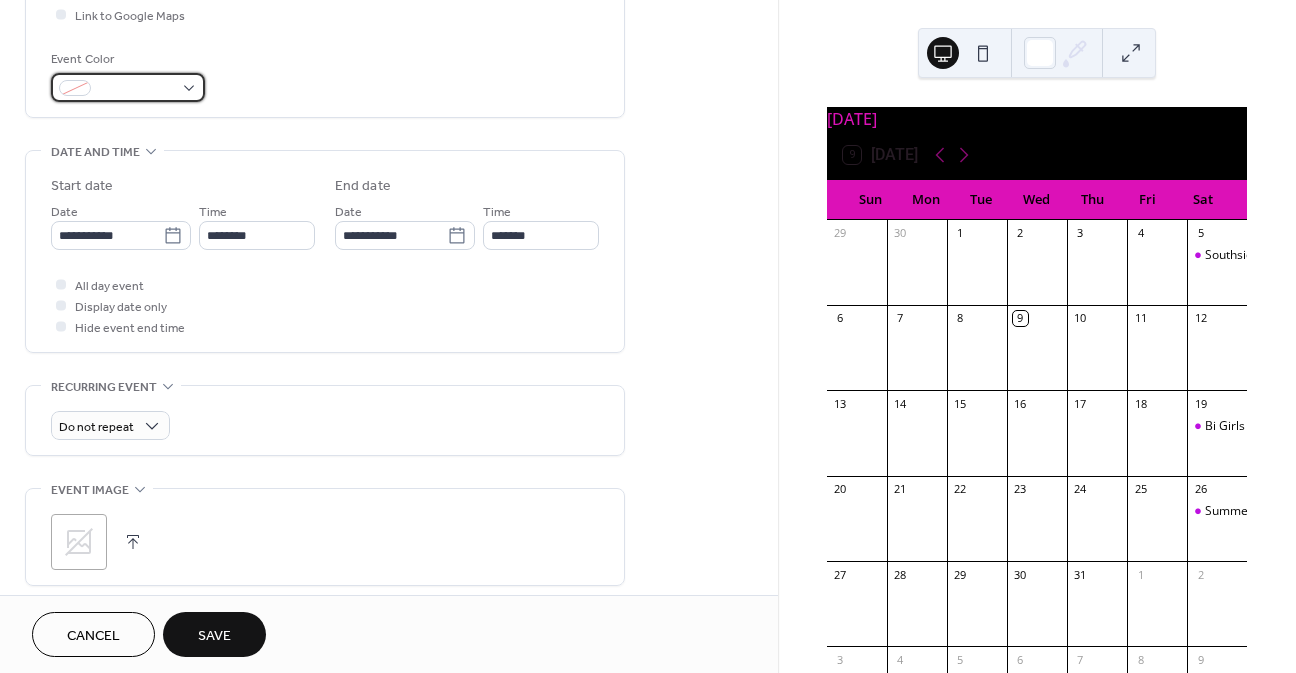 click at bounding box center (128, 87) 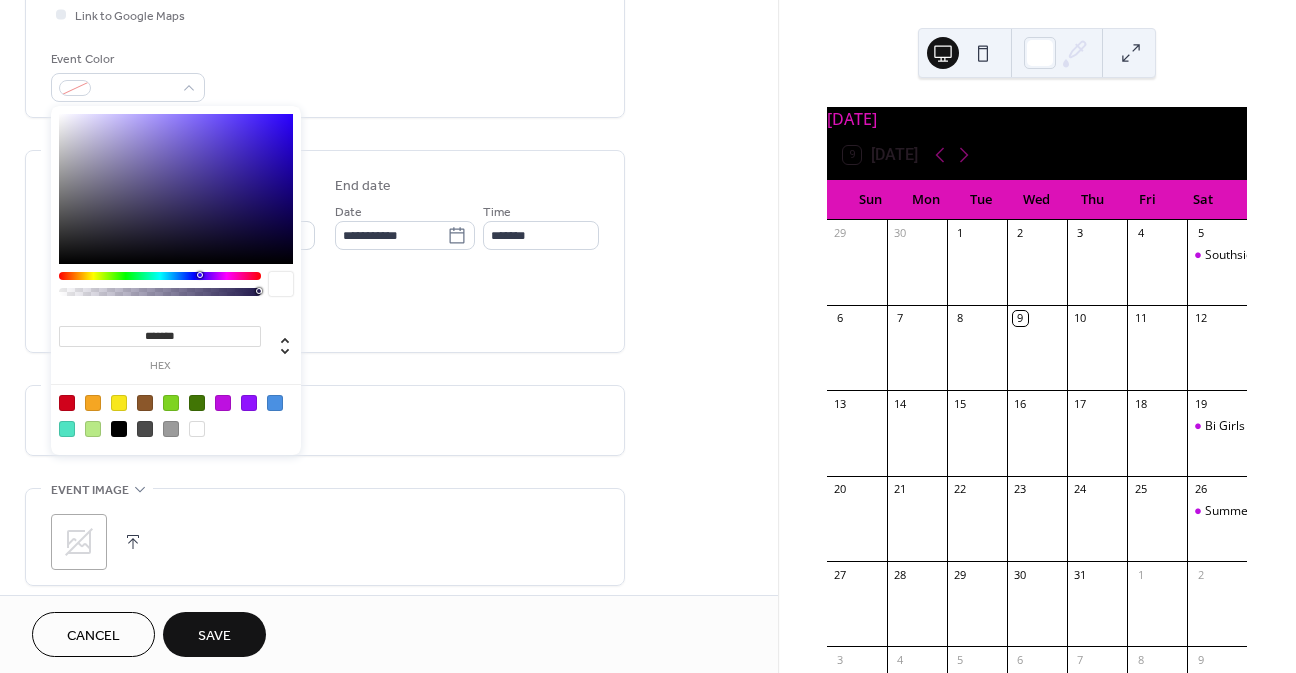 click at bounding box center [223, 403] 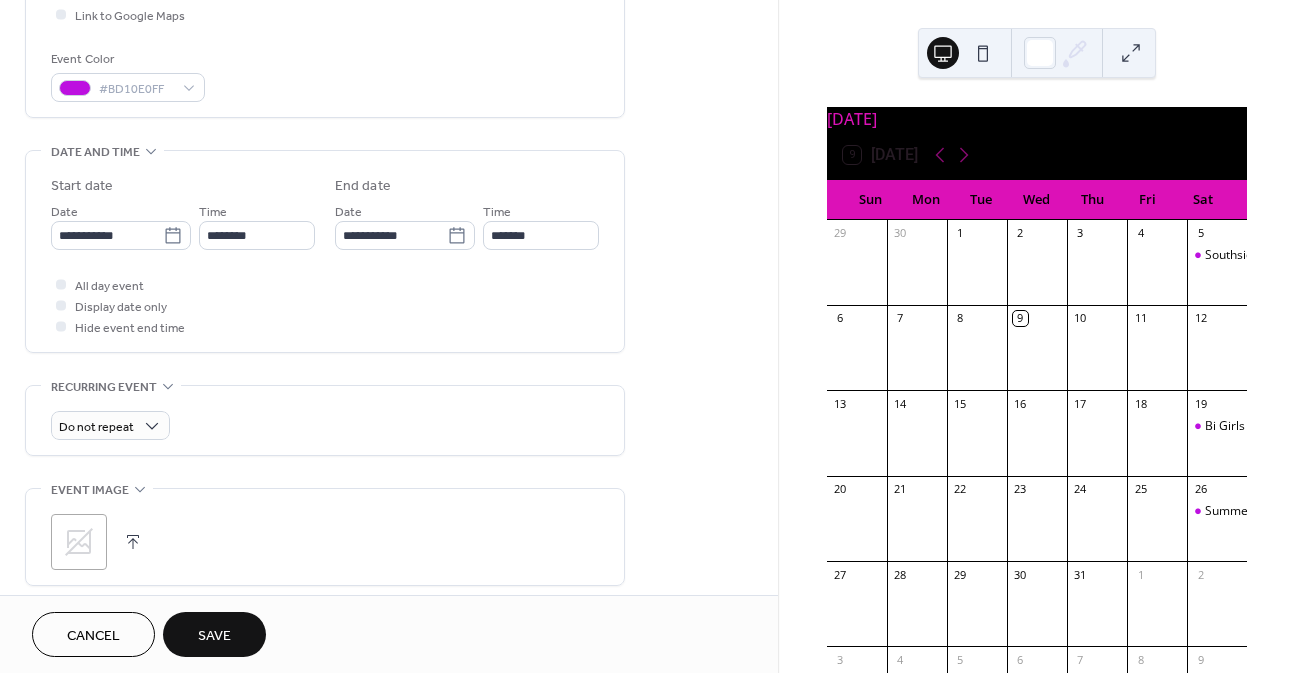 click on "Event Color #BD10E0FF" at bounding box center (325, 75) 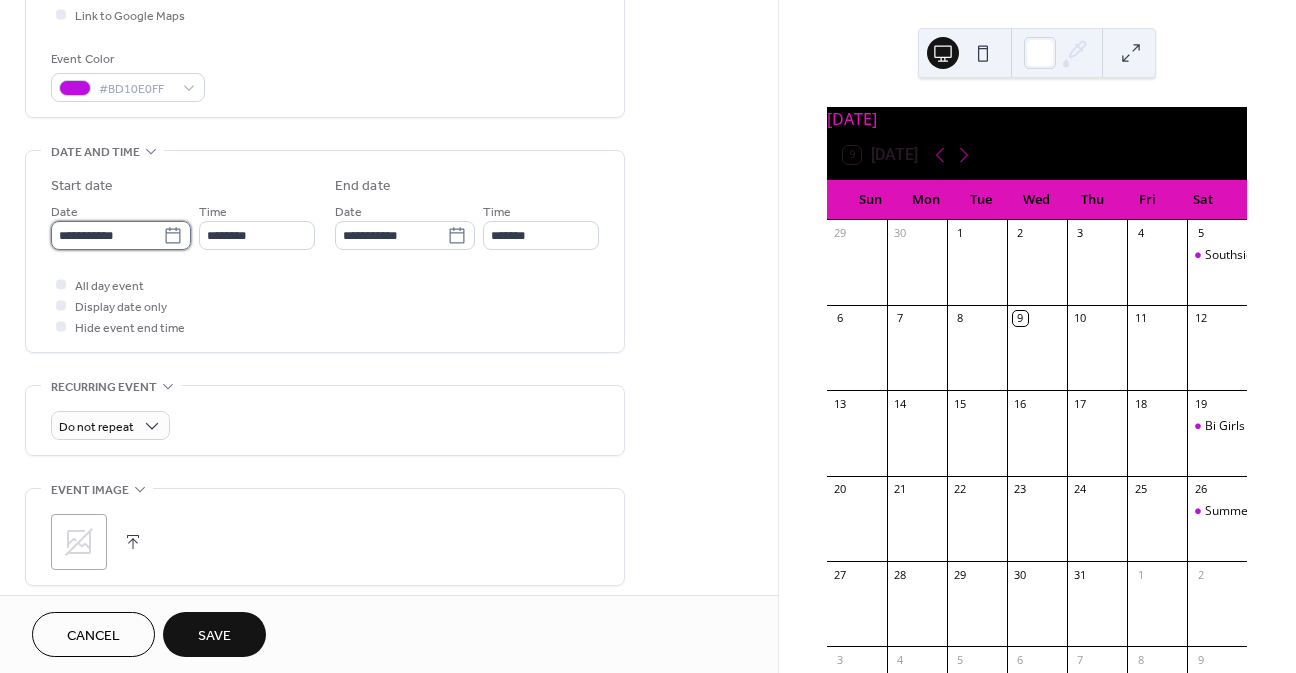 click on "**********" at bounding box center [107, 235] 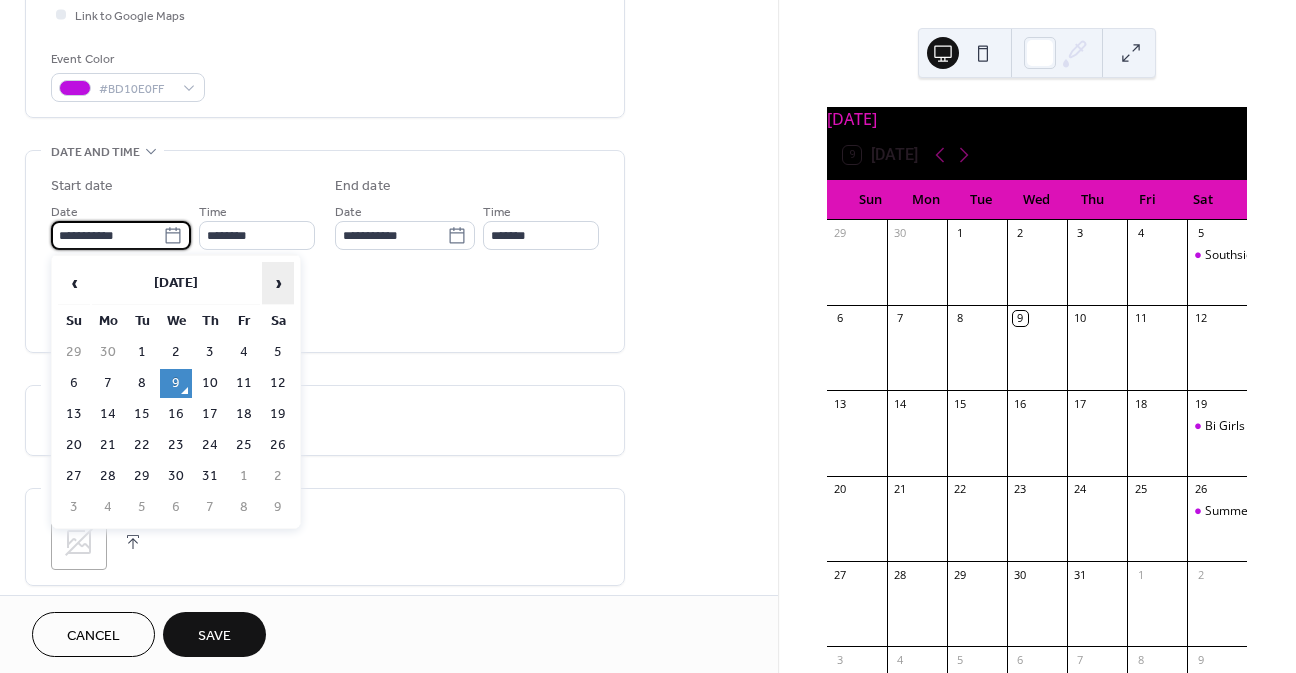 click on "›" at bounding box center [278, 283] 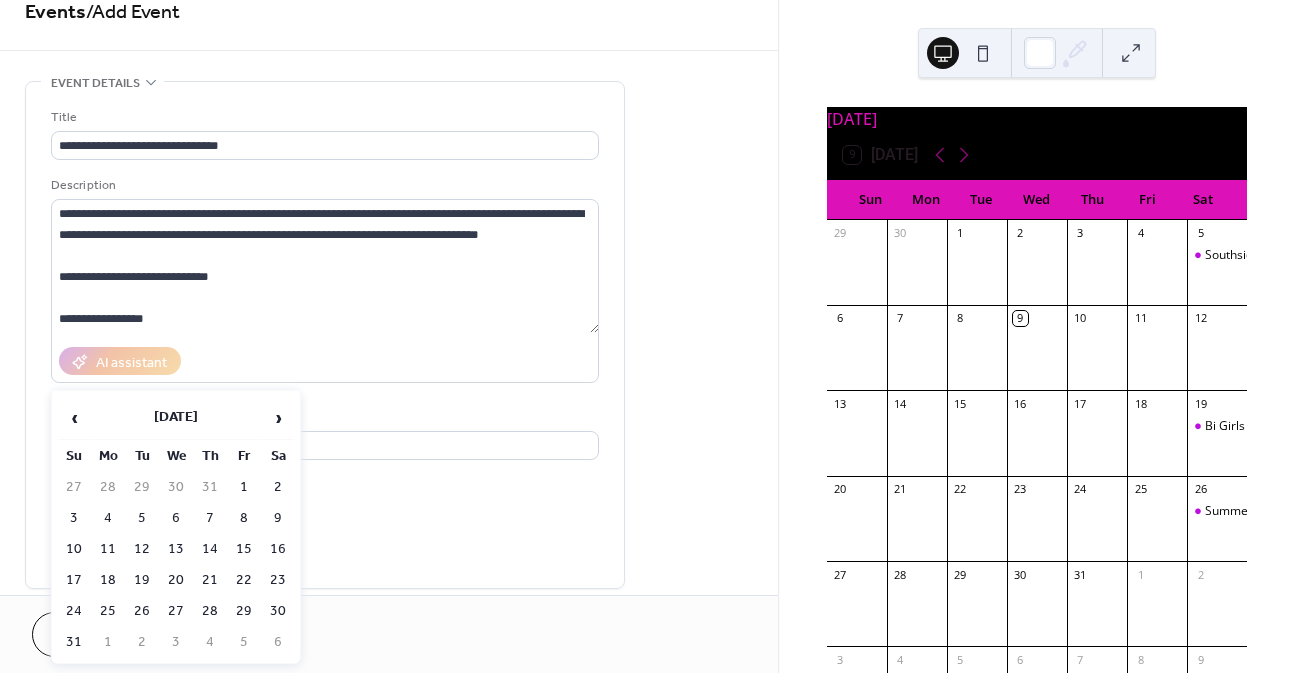 scroll, scrollTop: 0, scrollLeft: 0, axis: both 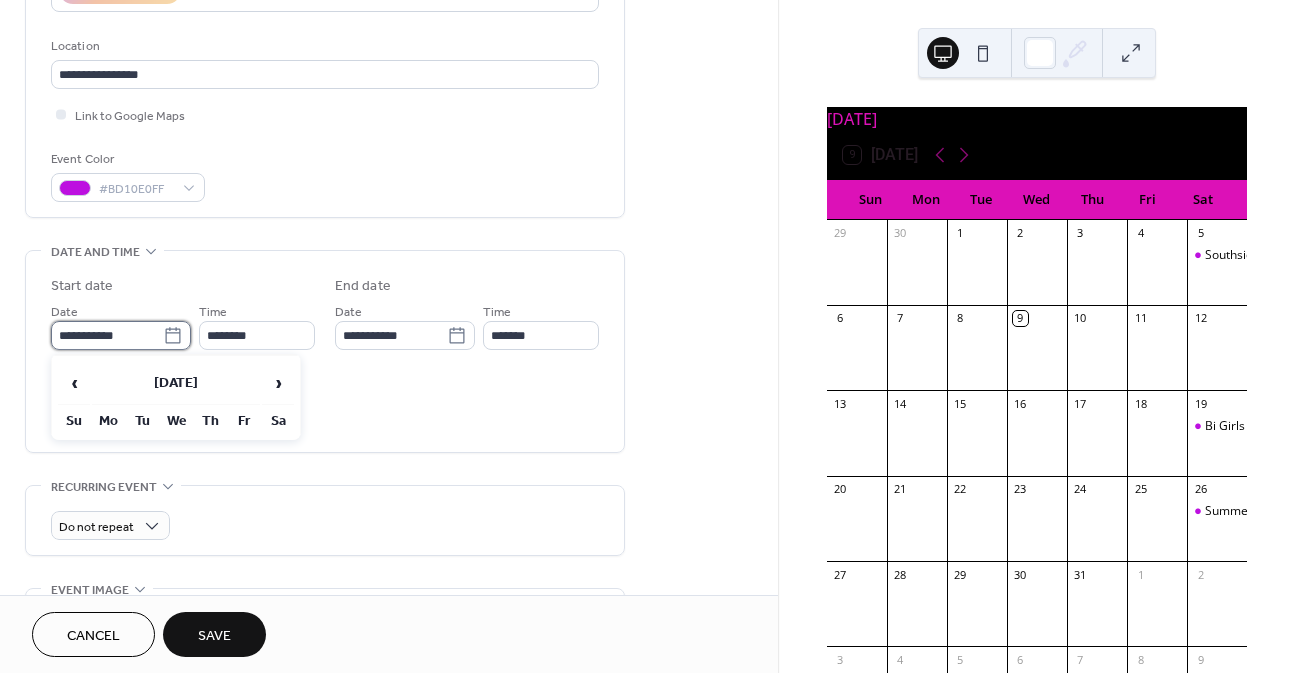 click on "**********" at bounding box center [107, 335] 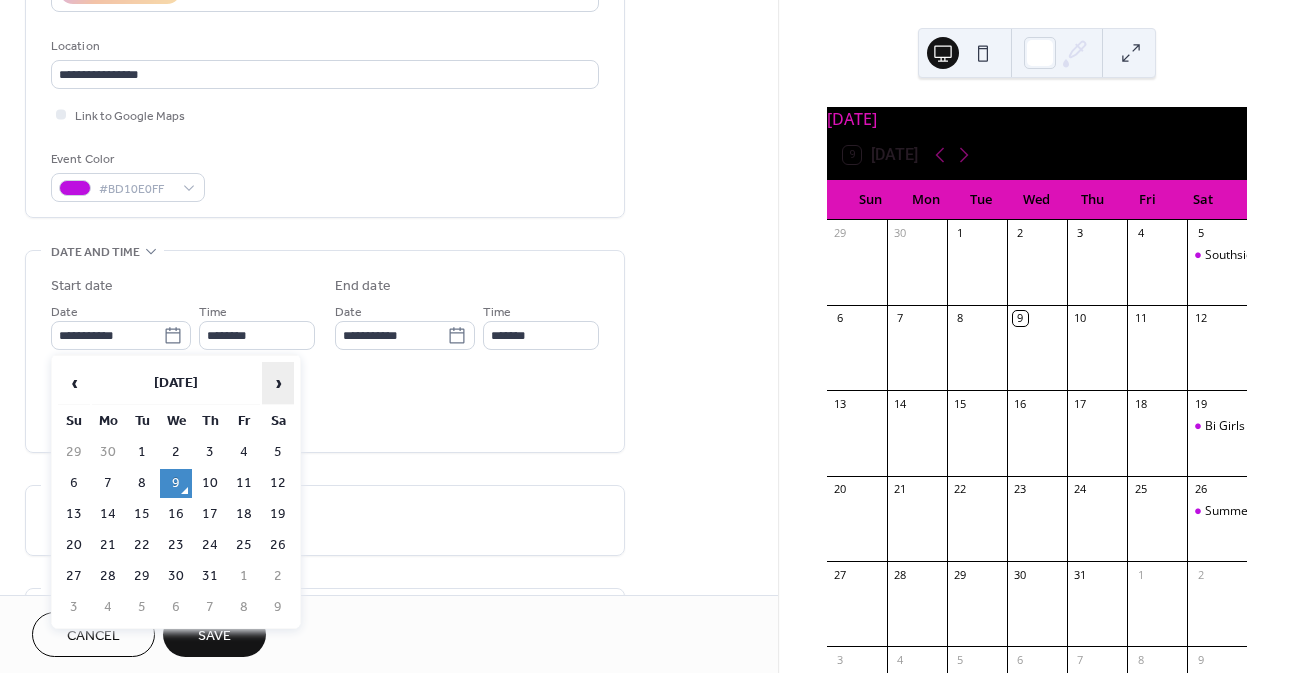 click on "›" at bounding box center (278, 383) 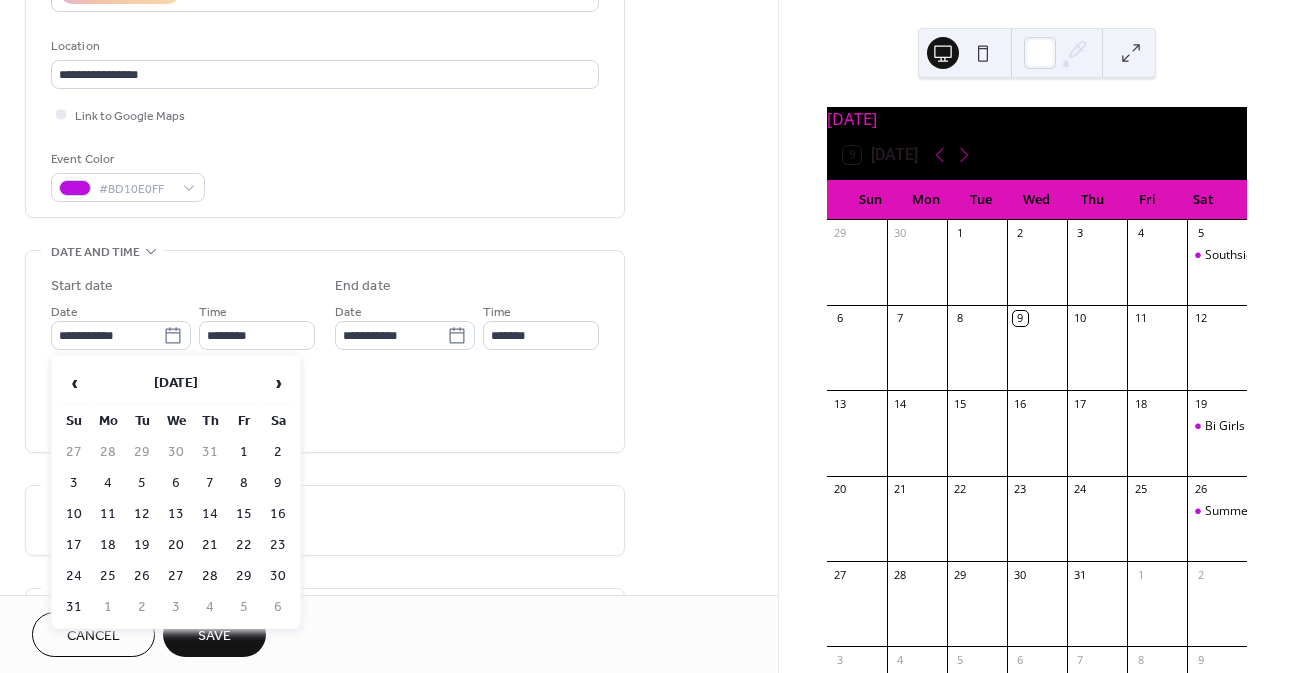 scroll, scrollTop: 0, scrollLeft: 0, axis: both 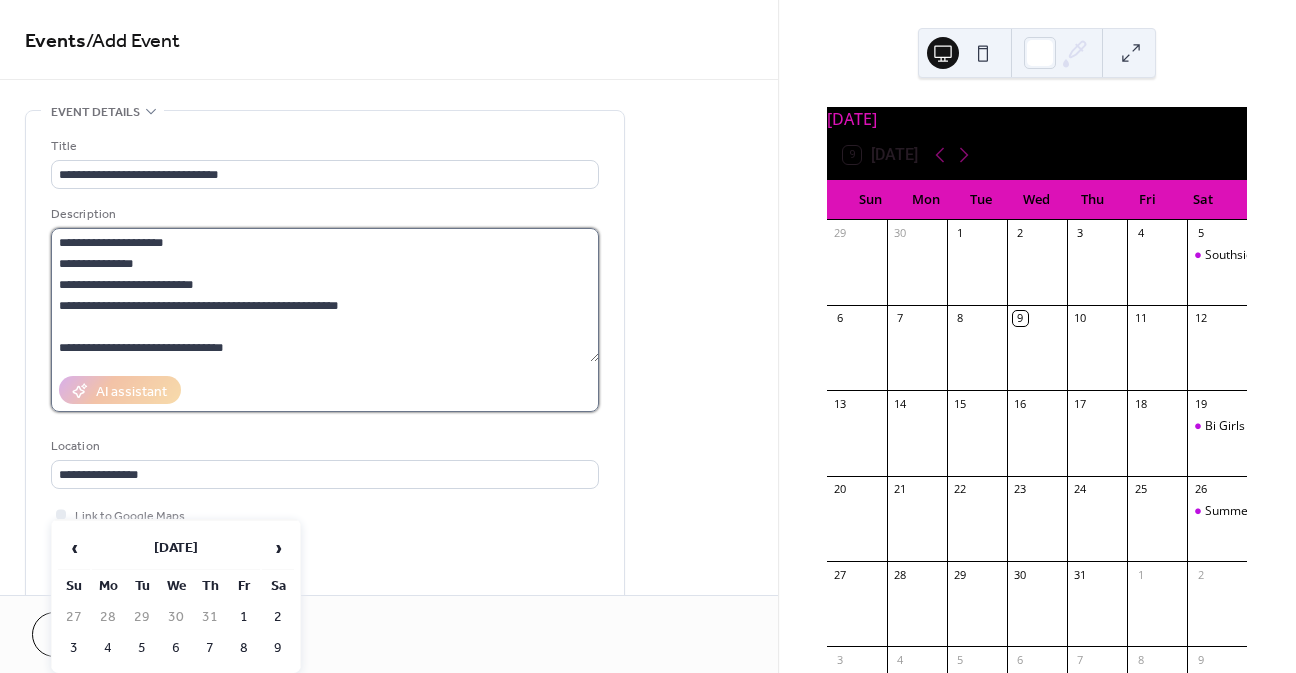 click at bounding box center [325, 295] 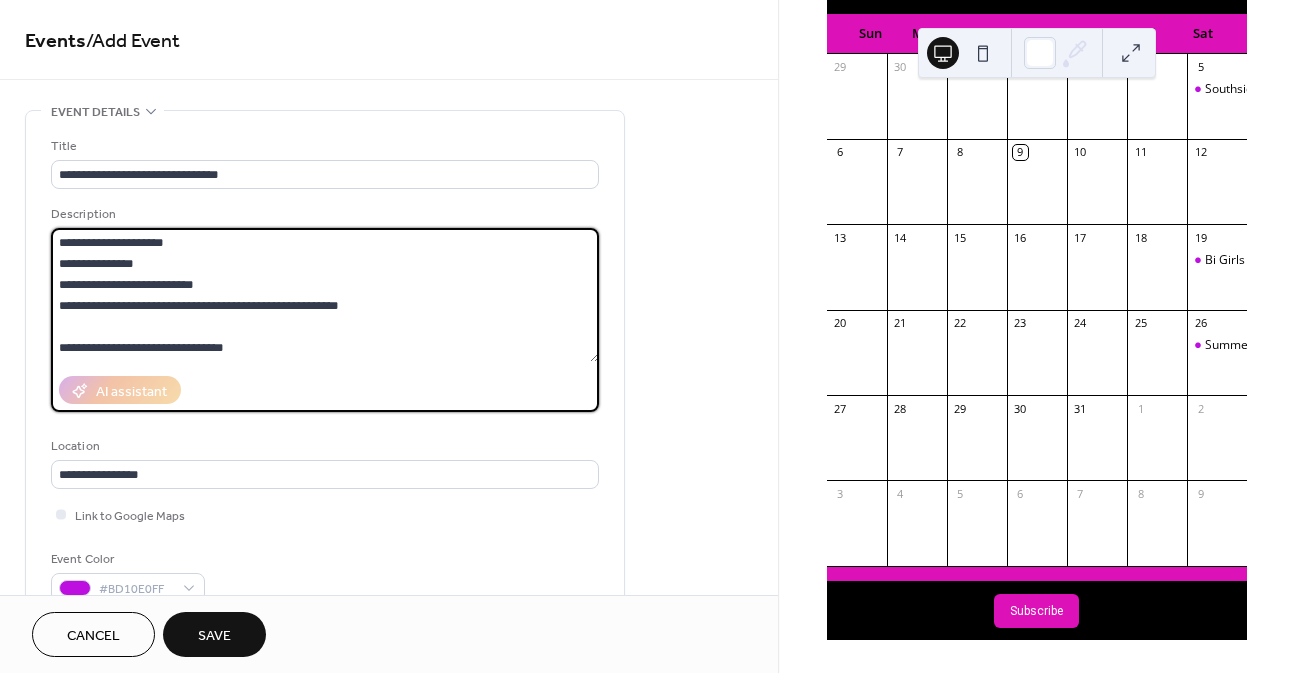 scroll, scrollTop: 178, scrollLeft: 0, axis: vertical 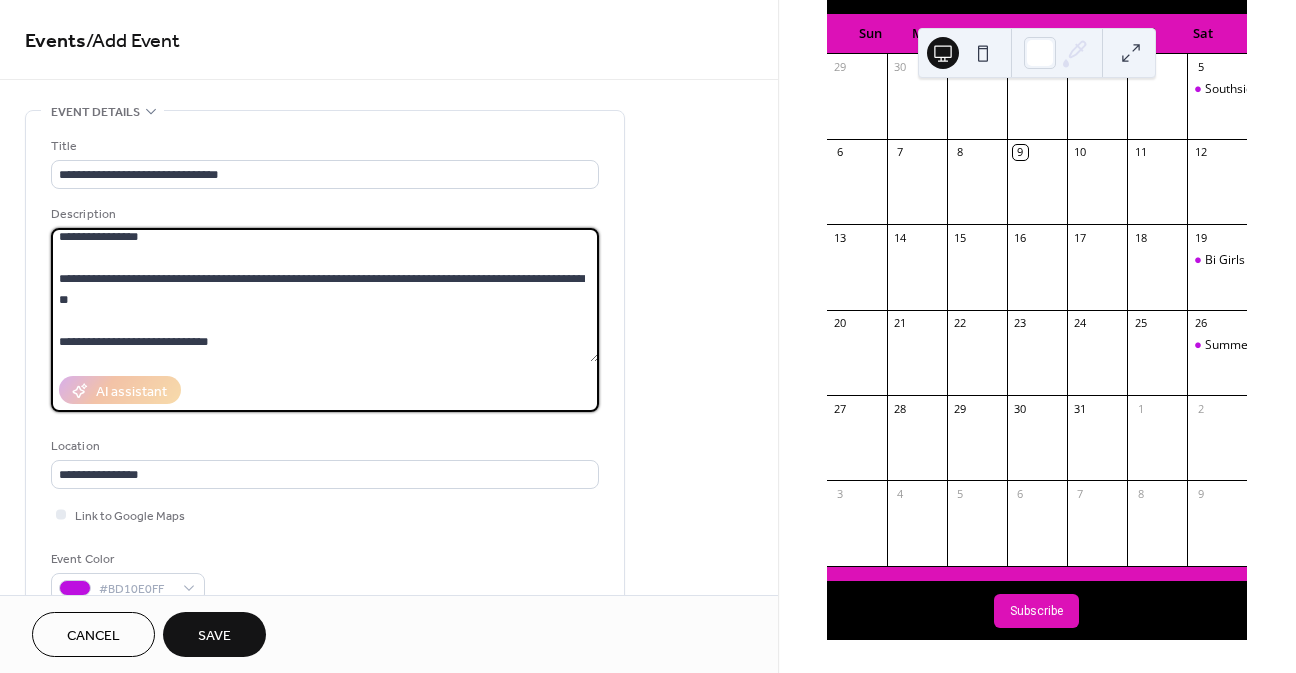 click at bounding box center (325, 295) 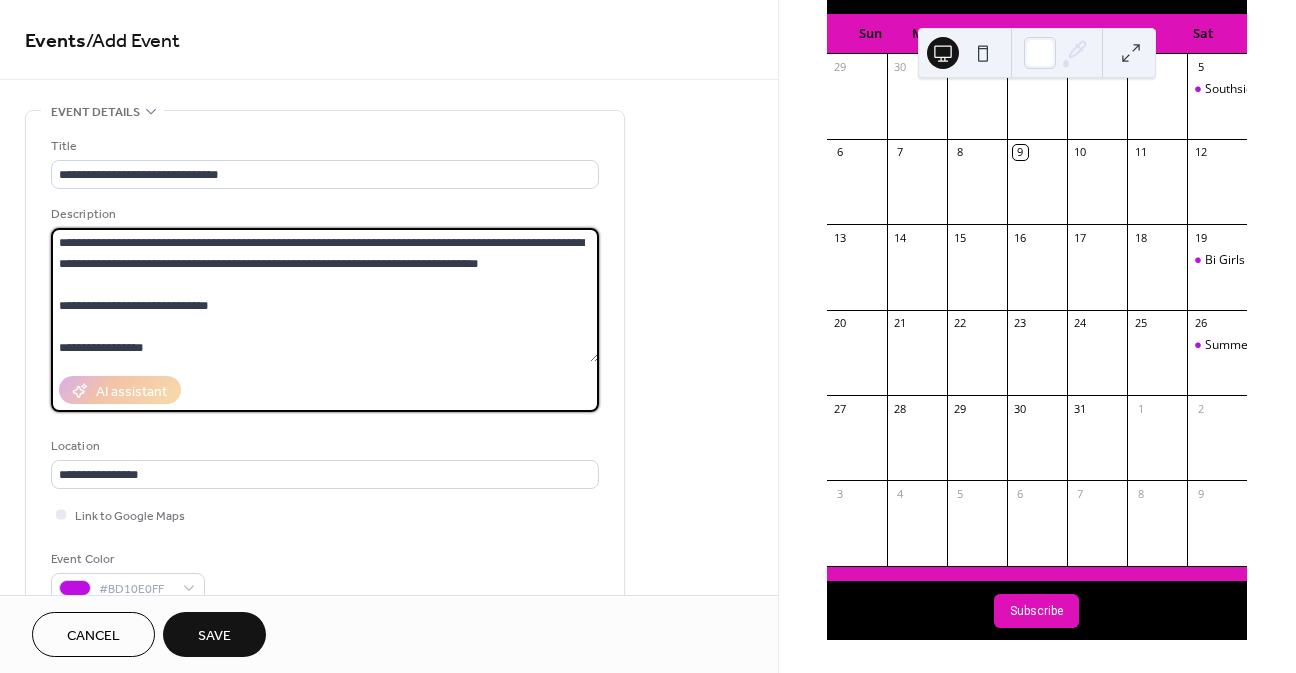 scroll, scrollTop: 924, scrollLeft: 0, axis: vertical 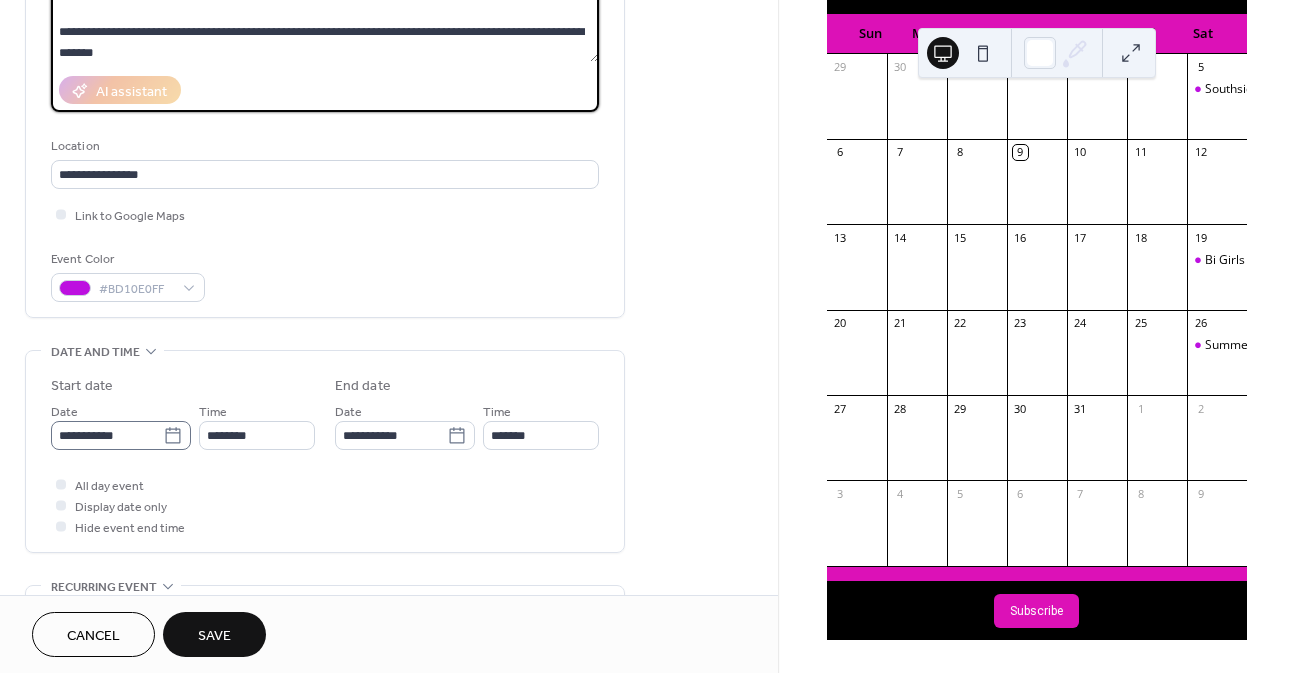 type on "**********" 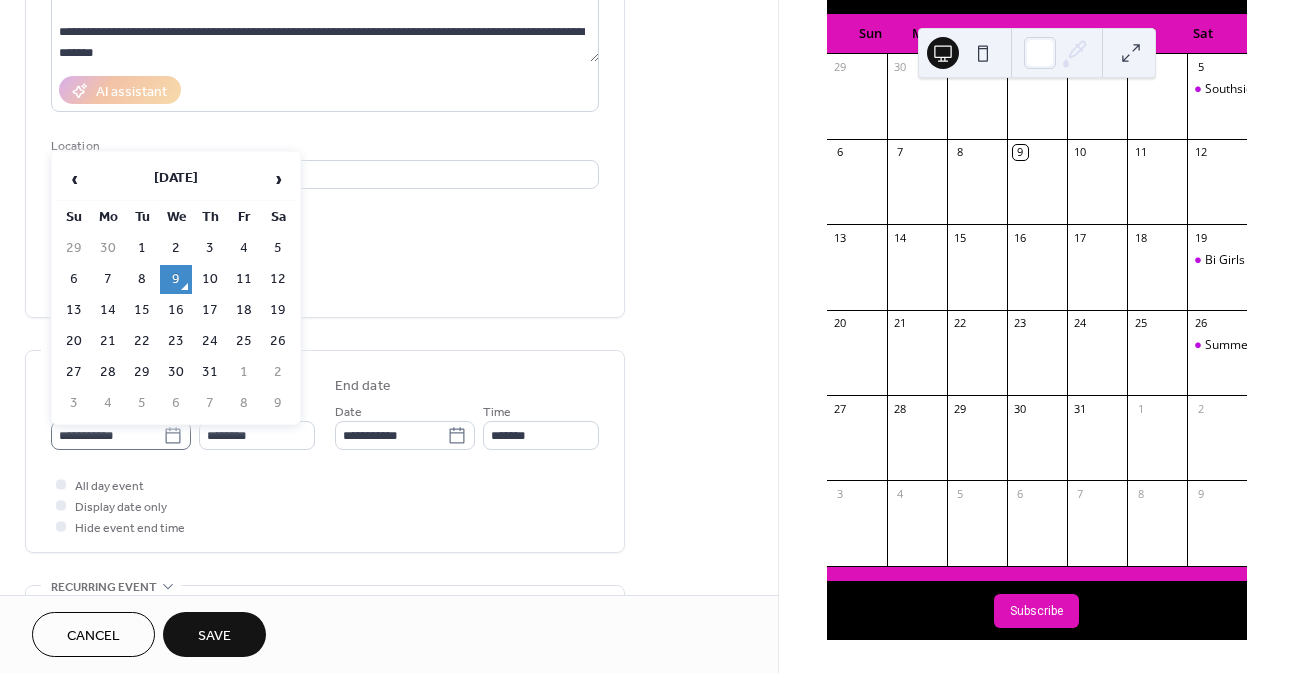 click 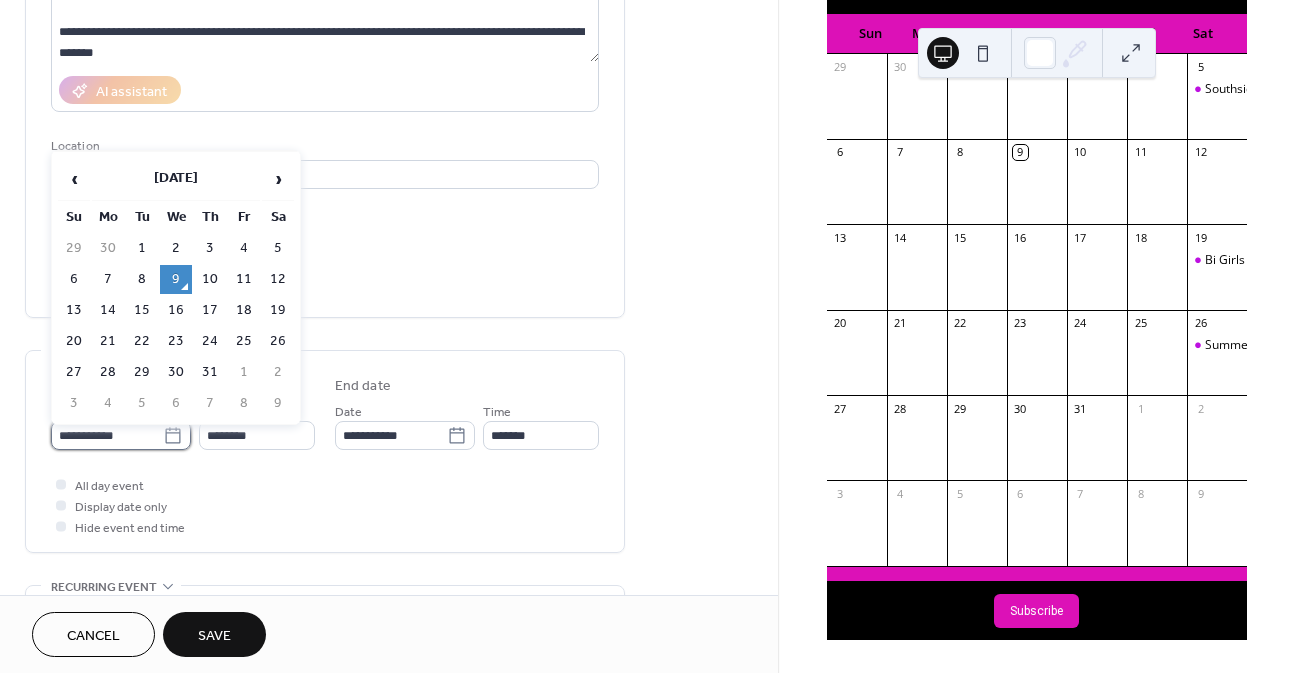 click on "**********" at bounding box center [107, 435] 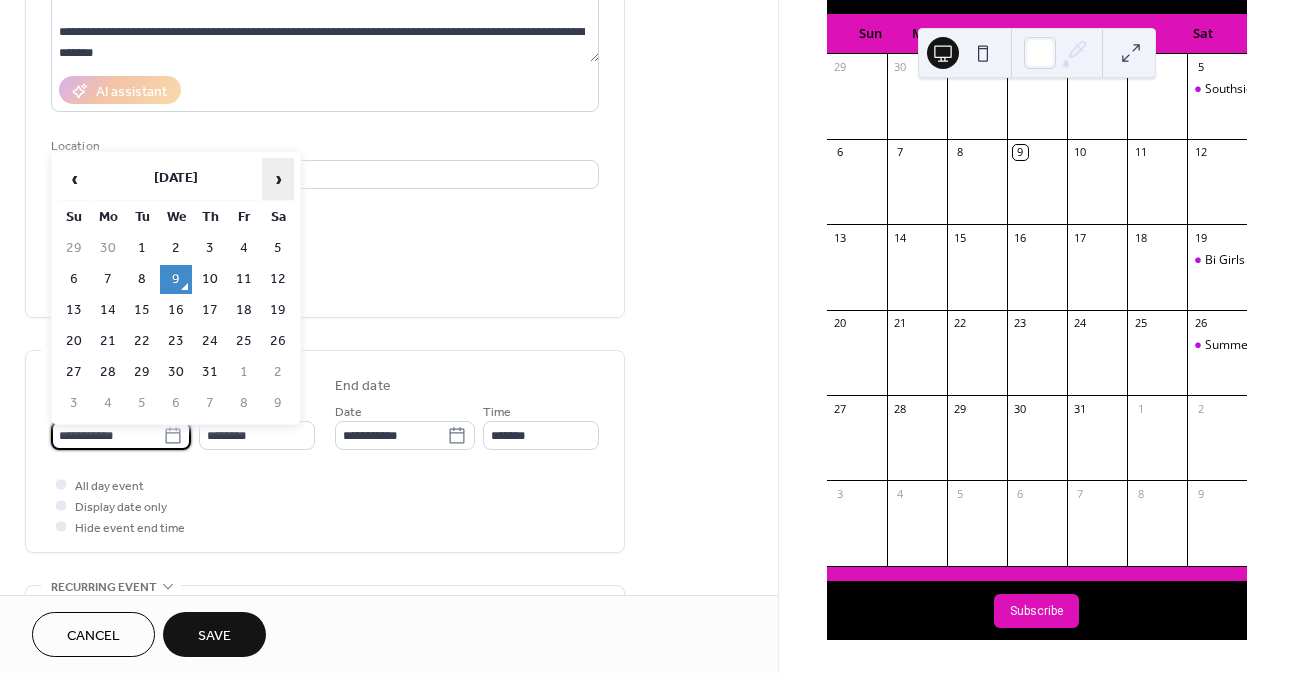 click on "›" at bounding box center (278, 179) 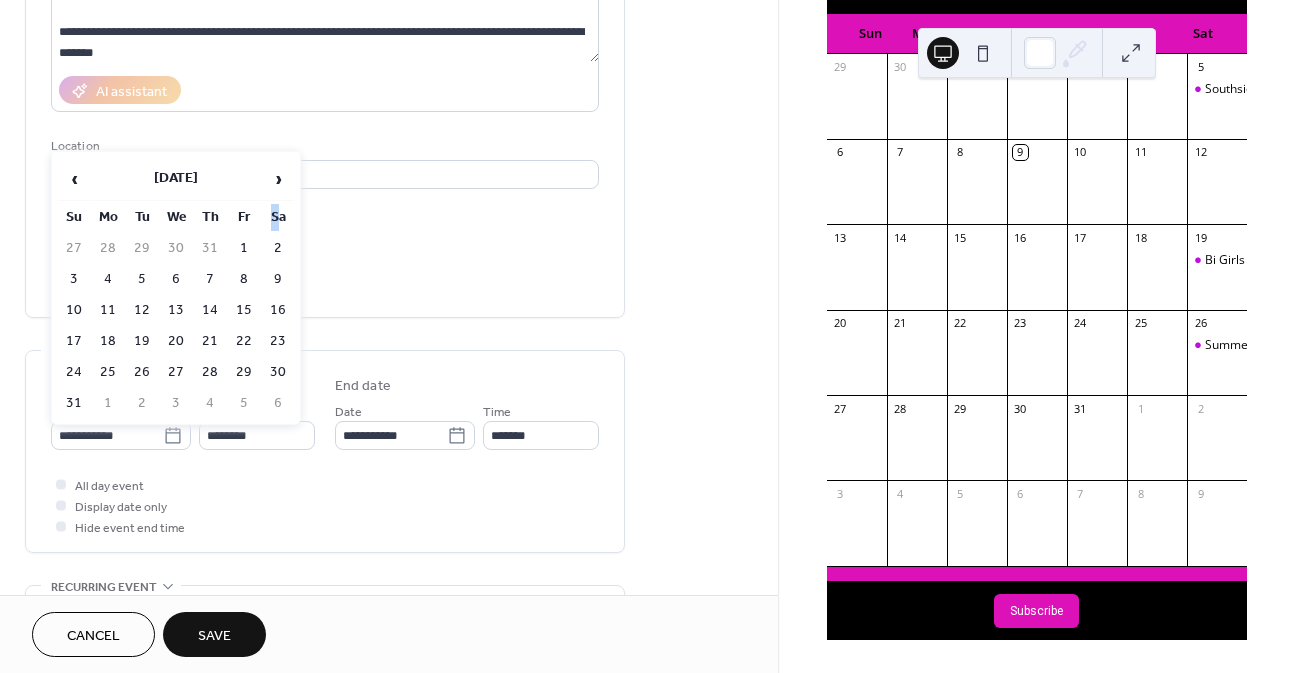 drag, startPoint x: 268, startPoint y: 212, endPoint x: 278, endPoint y: 217, distance: 11.18034 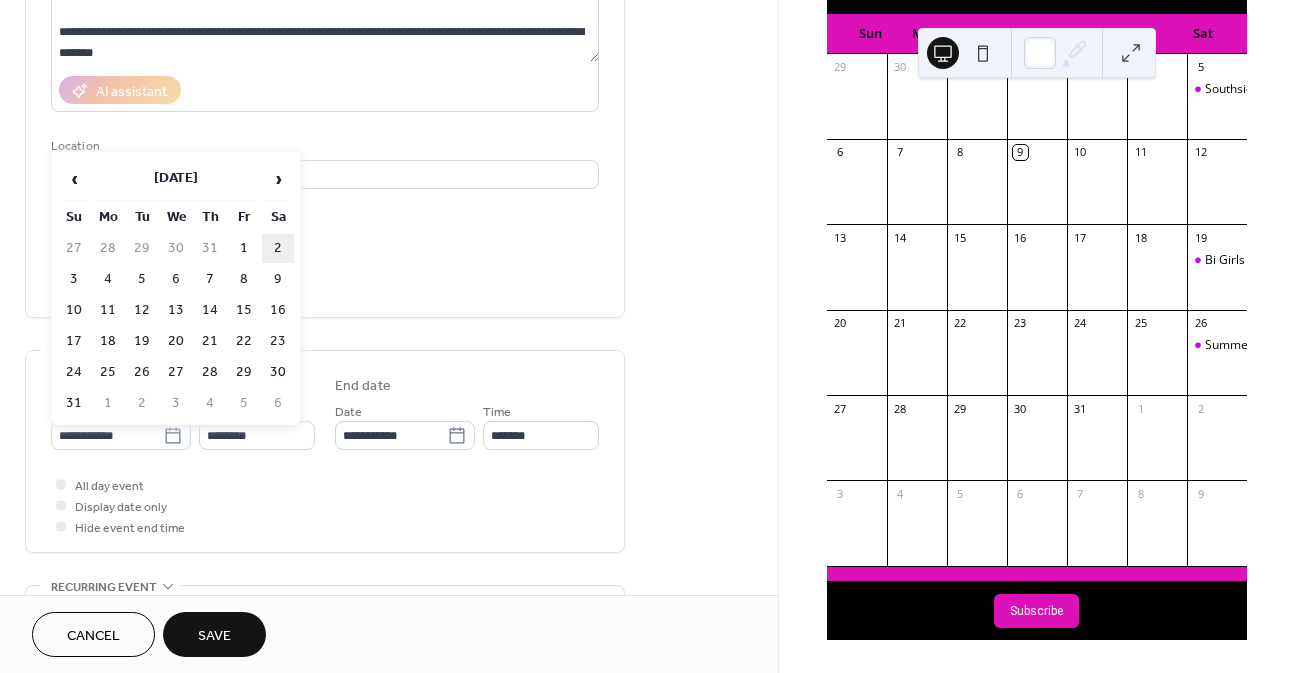 click on "2" at bounding box center (278, 248) 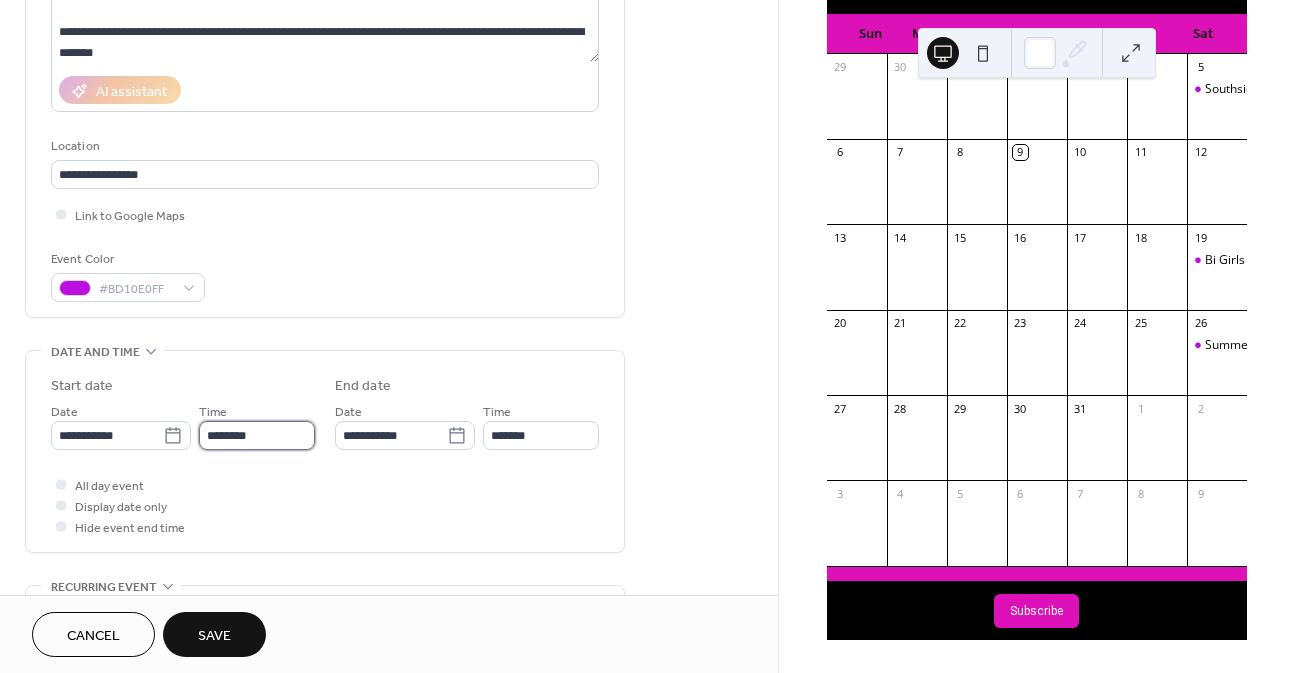 click on "********" at bounding box center (257, 435) 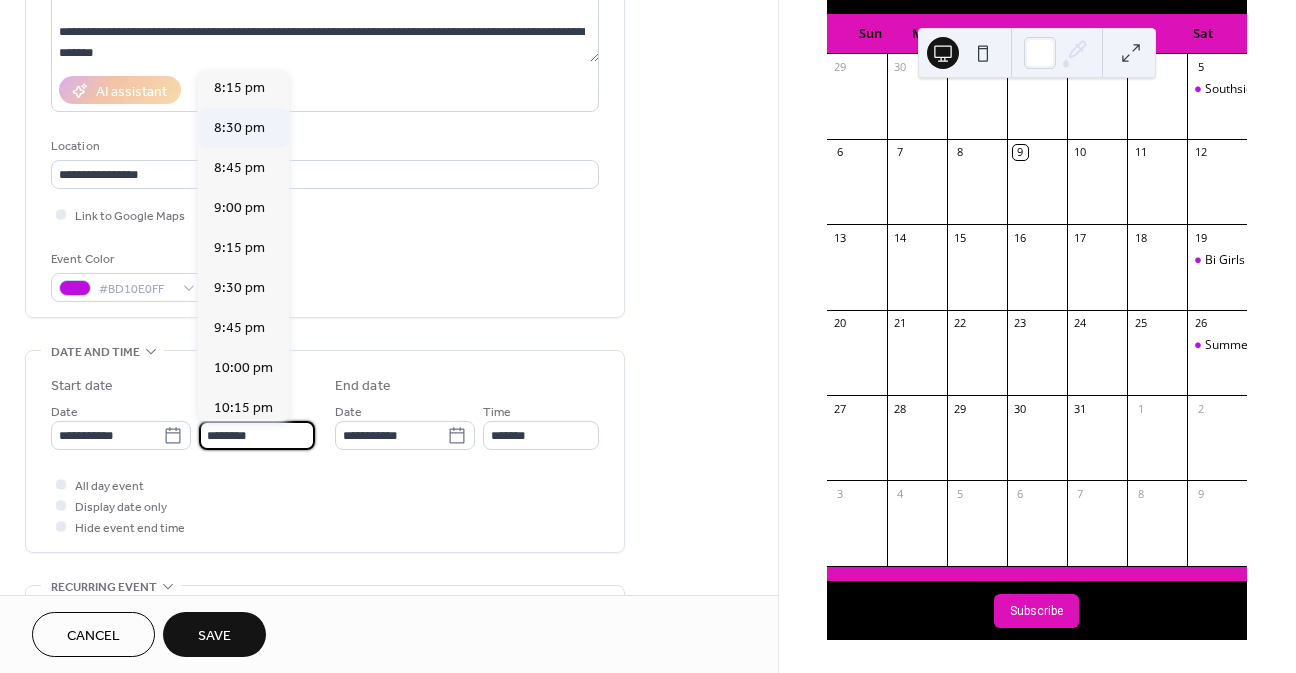 scroll, scrollTop: 3244, scrollLeft: 0, axis: vertical 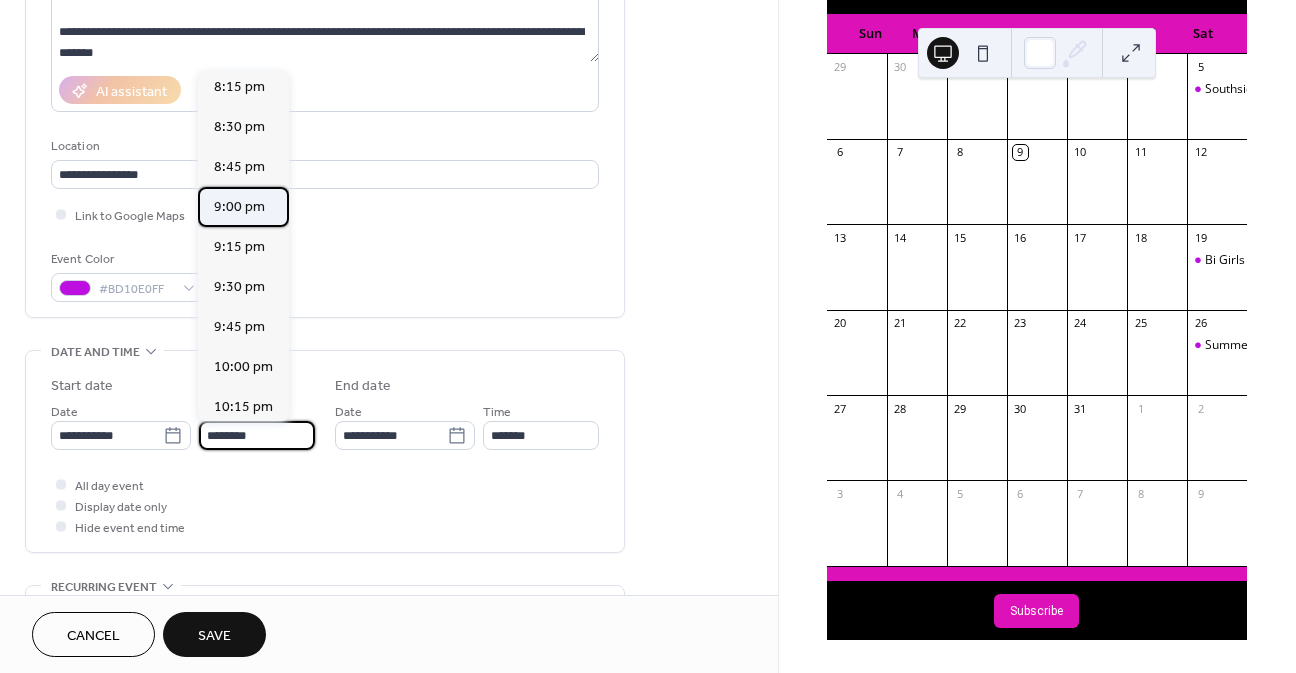 click on "9:00 pm" at bounding box center [239, 207] 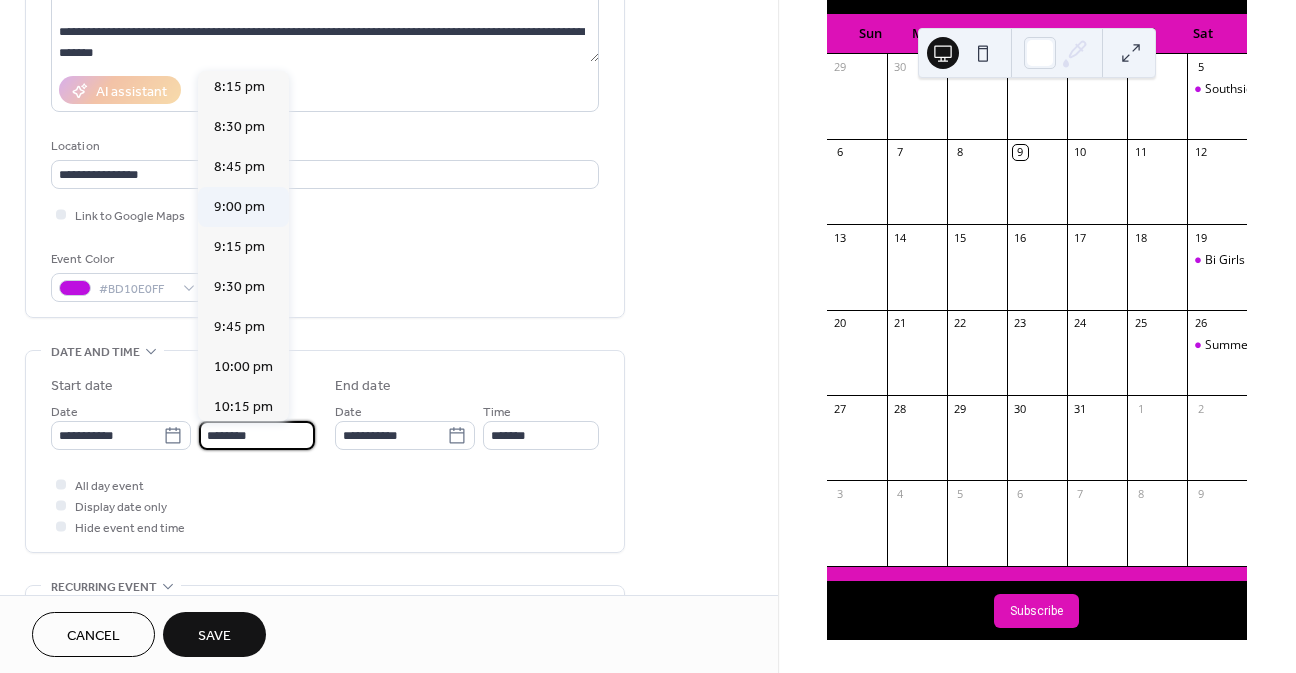 type on "*******" 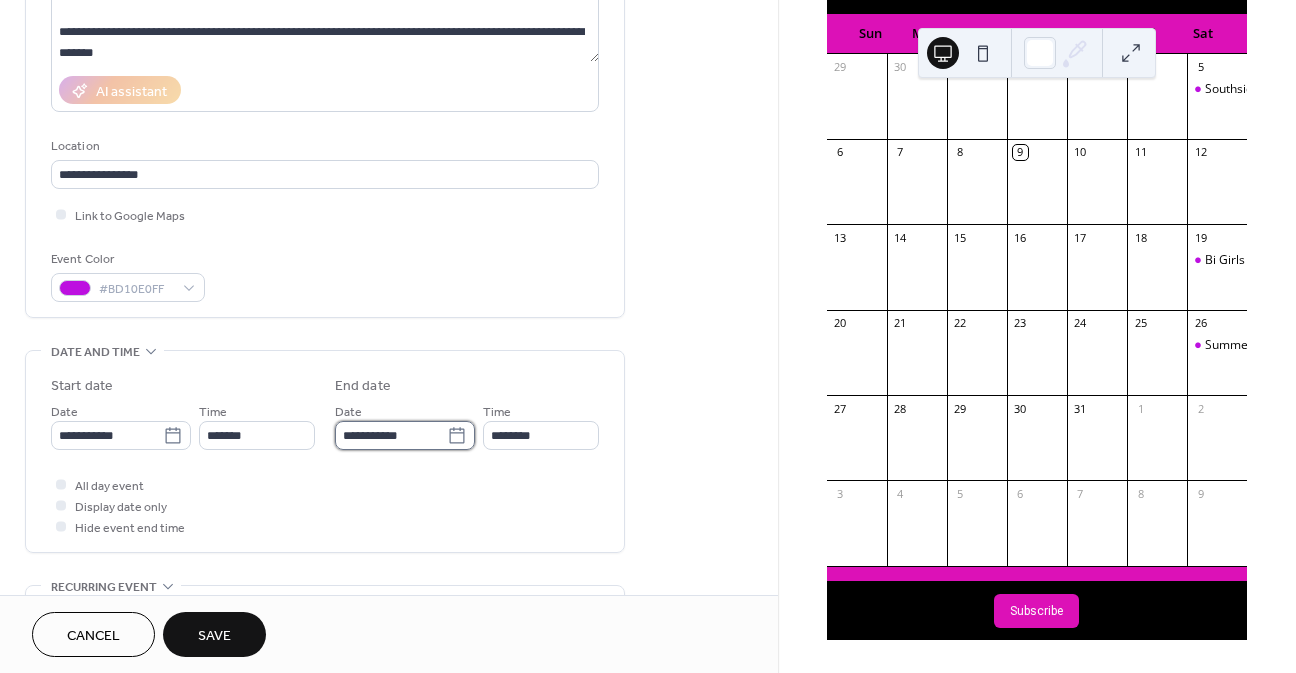 click on "**********" at bounding box center [391, 435] 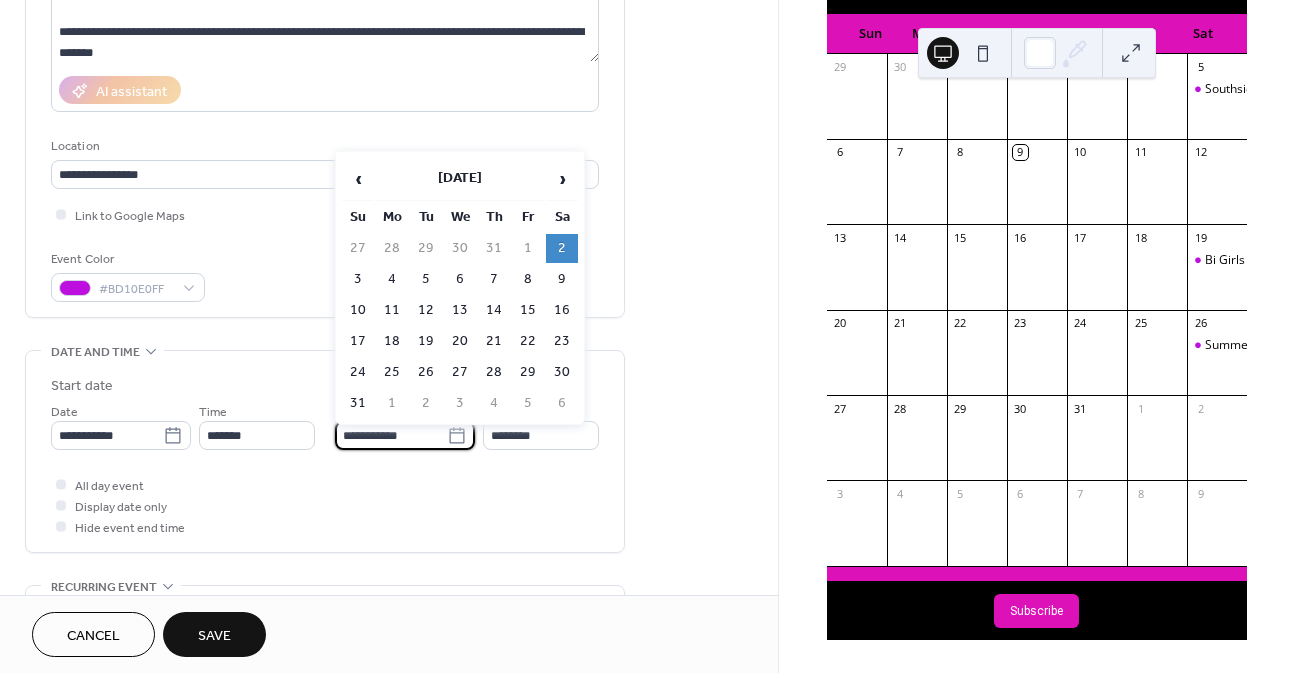 click on "3" at bounding box center [358, 279] 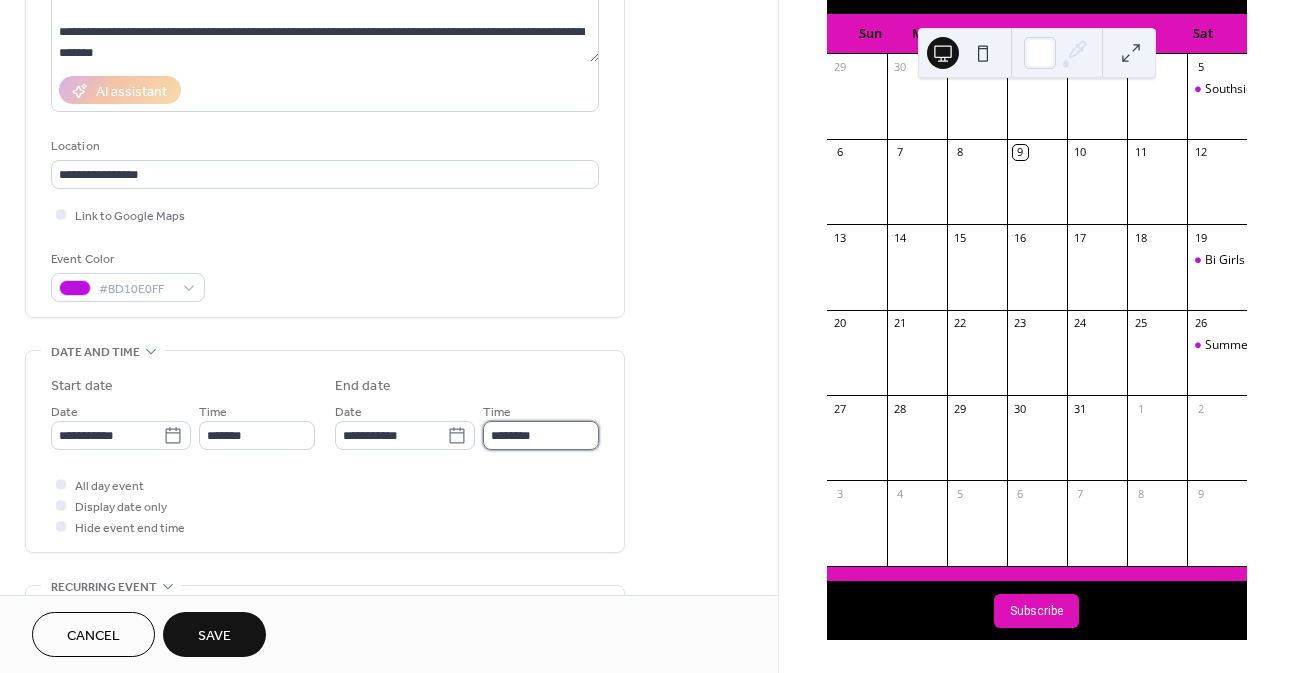 click on "********" at bounding box center [541, 435] 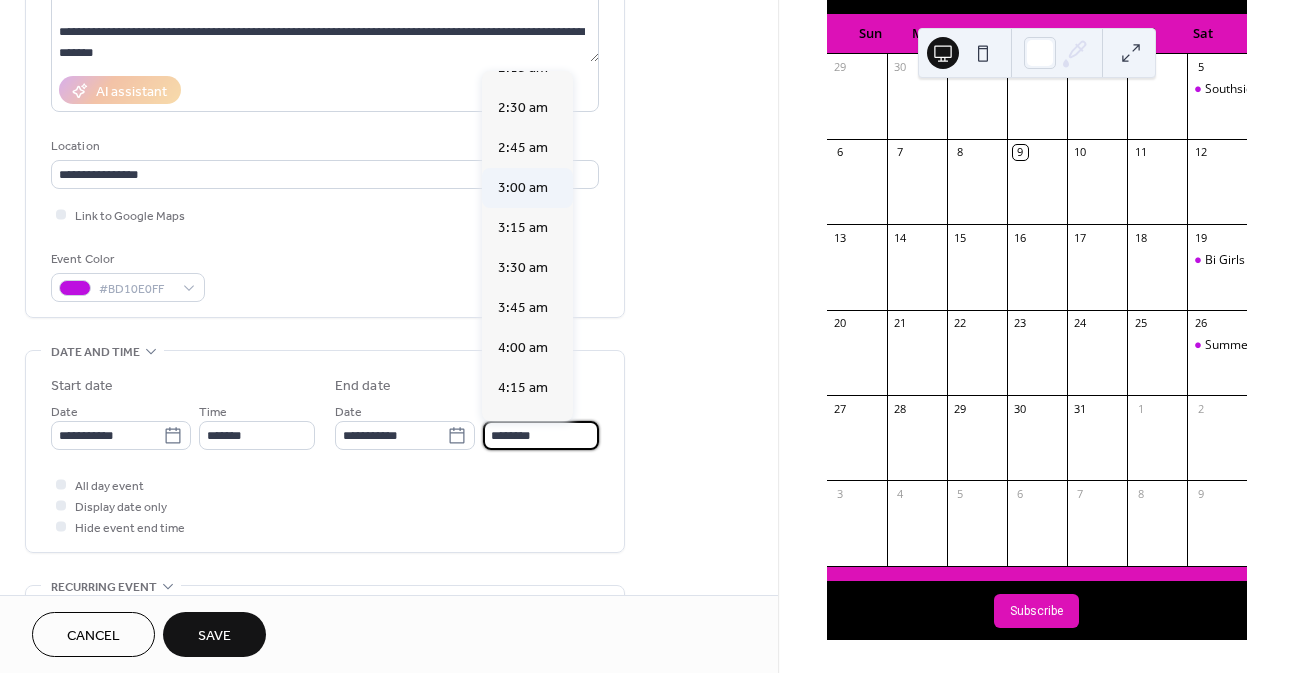 scroll, scrollTop: 400, scrollLeft: 0, axis: vertical 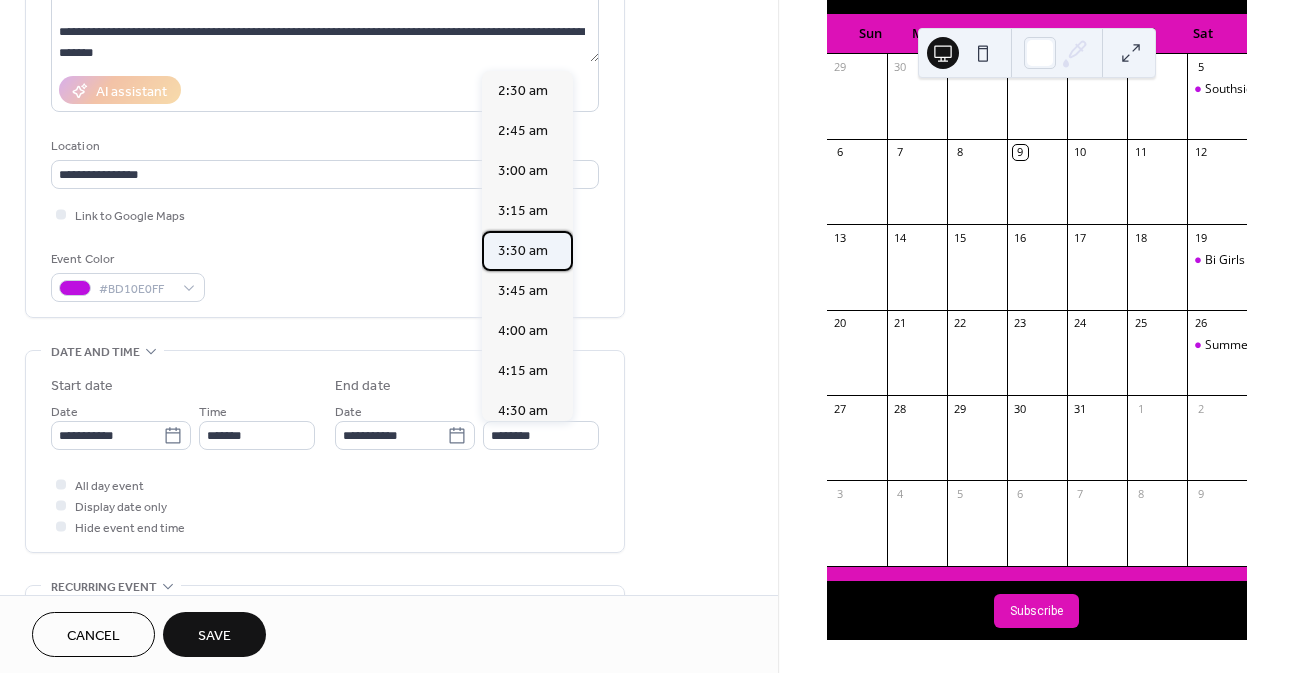 click on "3:30 am" at bounding box center [523, 251] 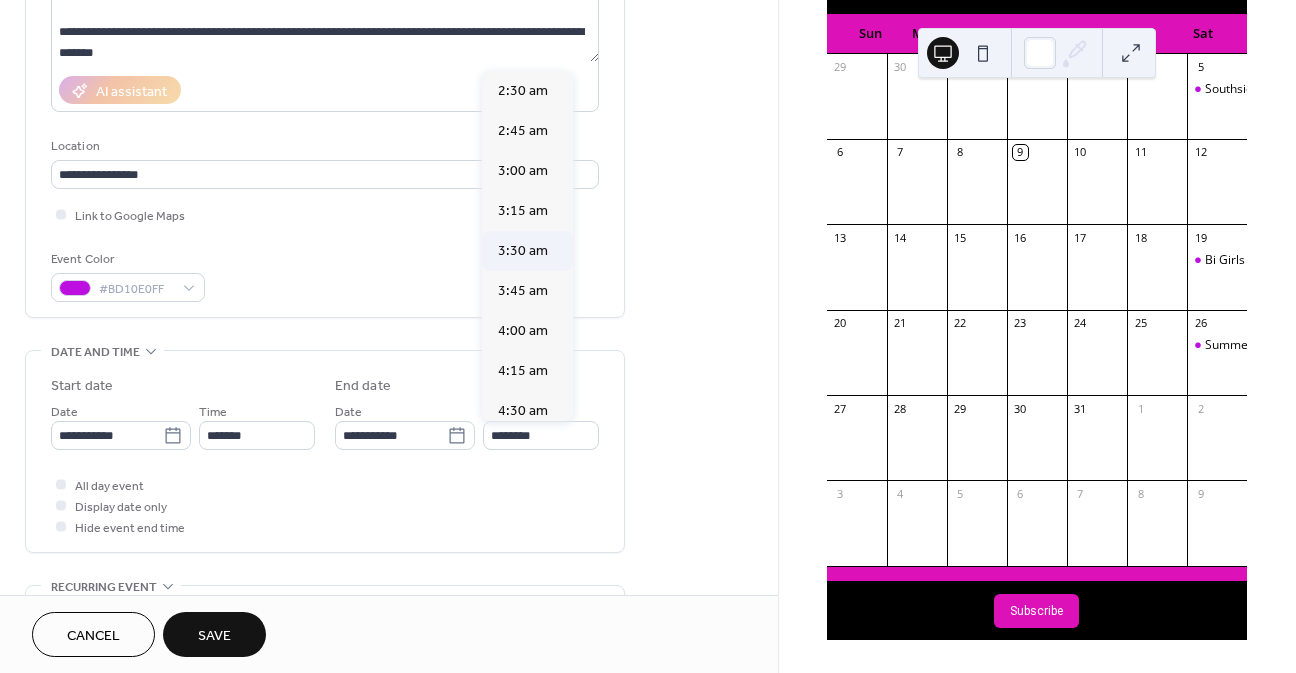 type on "*******" 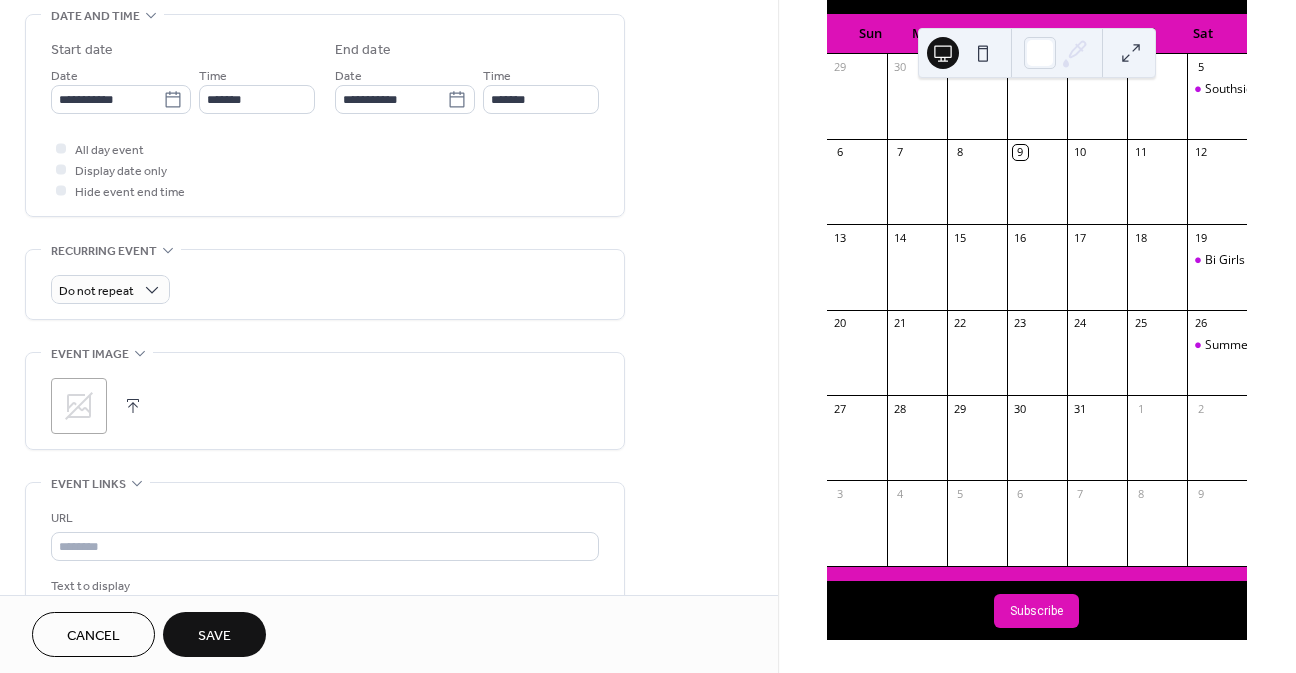 scroll, scrollTop: 700, scrollLeft: 0, axis: vertical 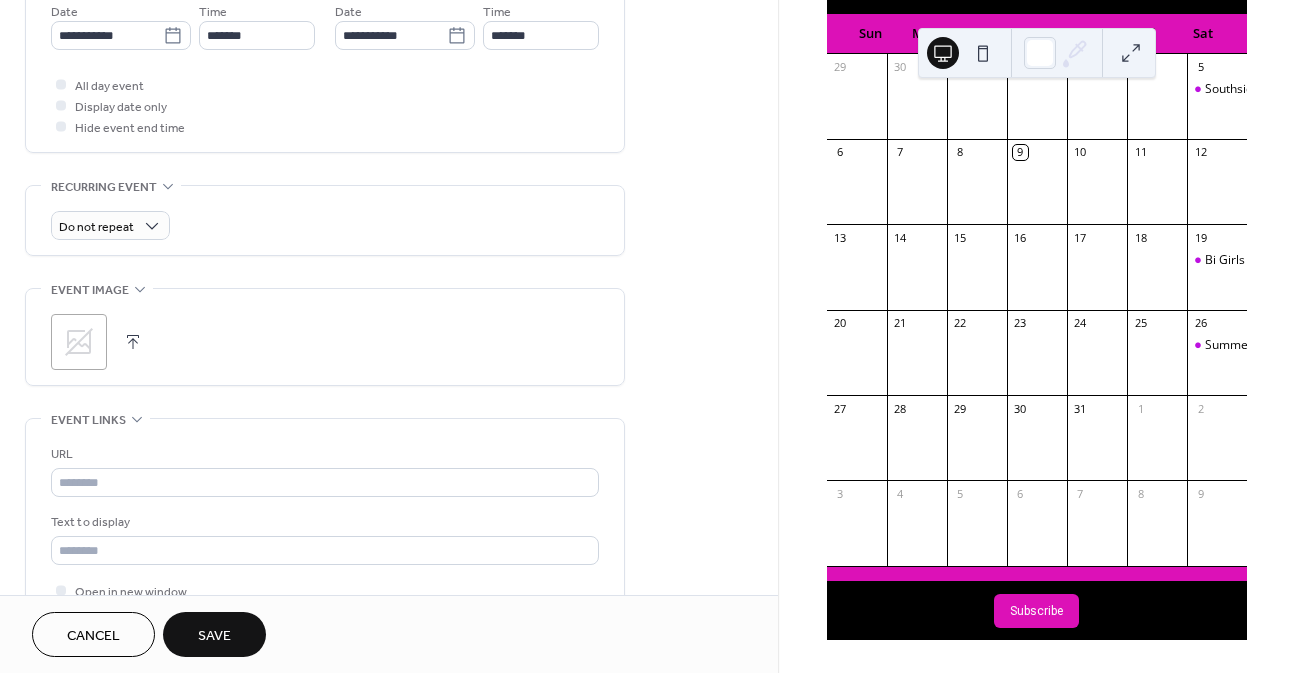 click 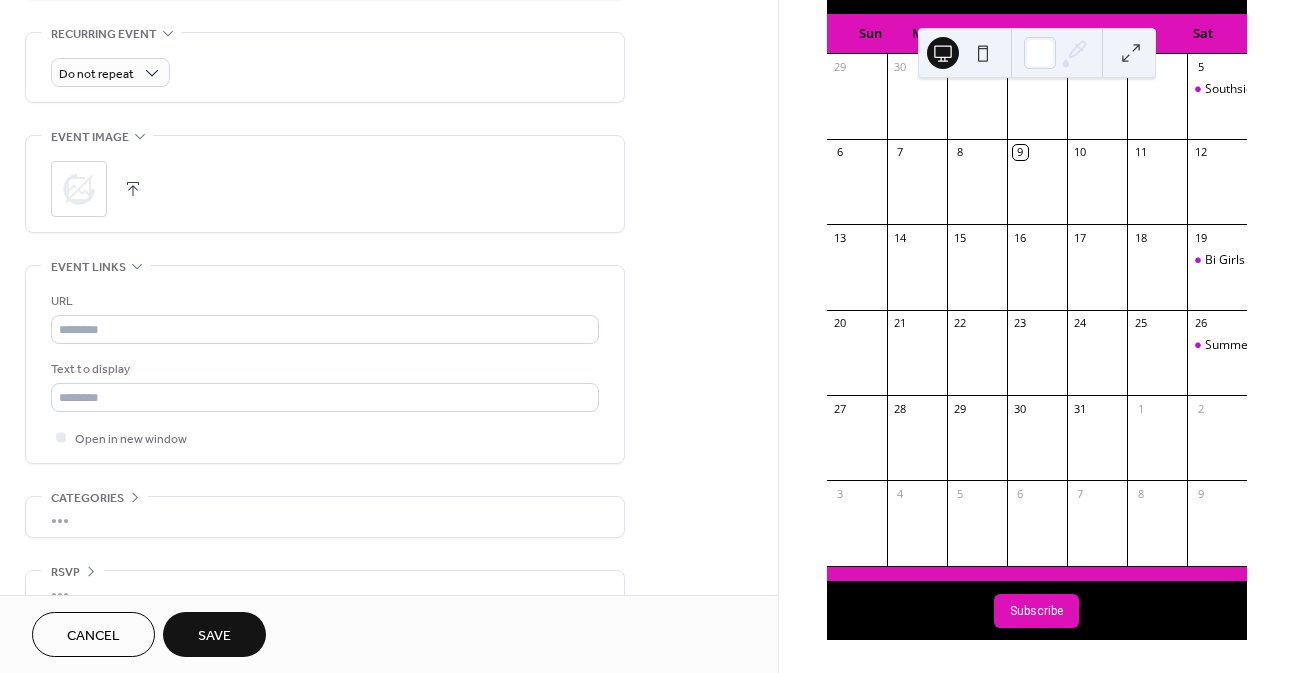 scroll, scrollTop: 891, scrollLeft: 0, axis: vertical 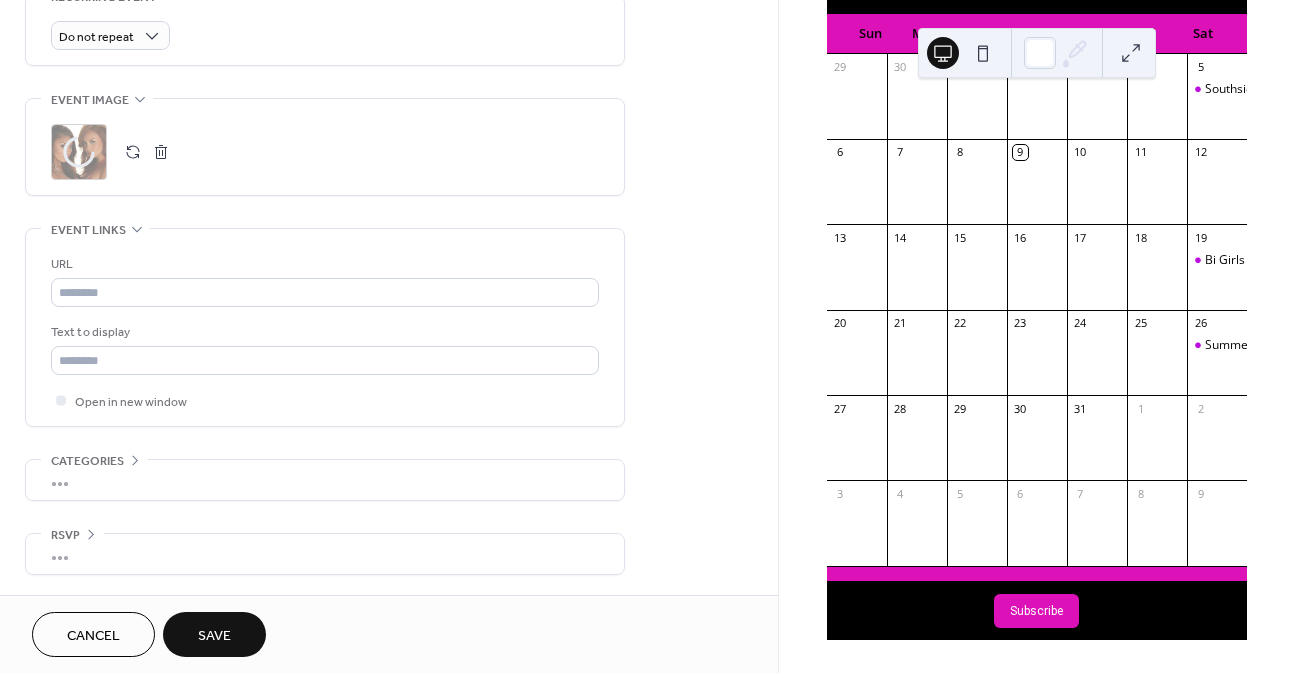 click on "URL Text to display Open in new window" at bounding box center [325, 332] 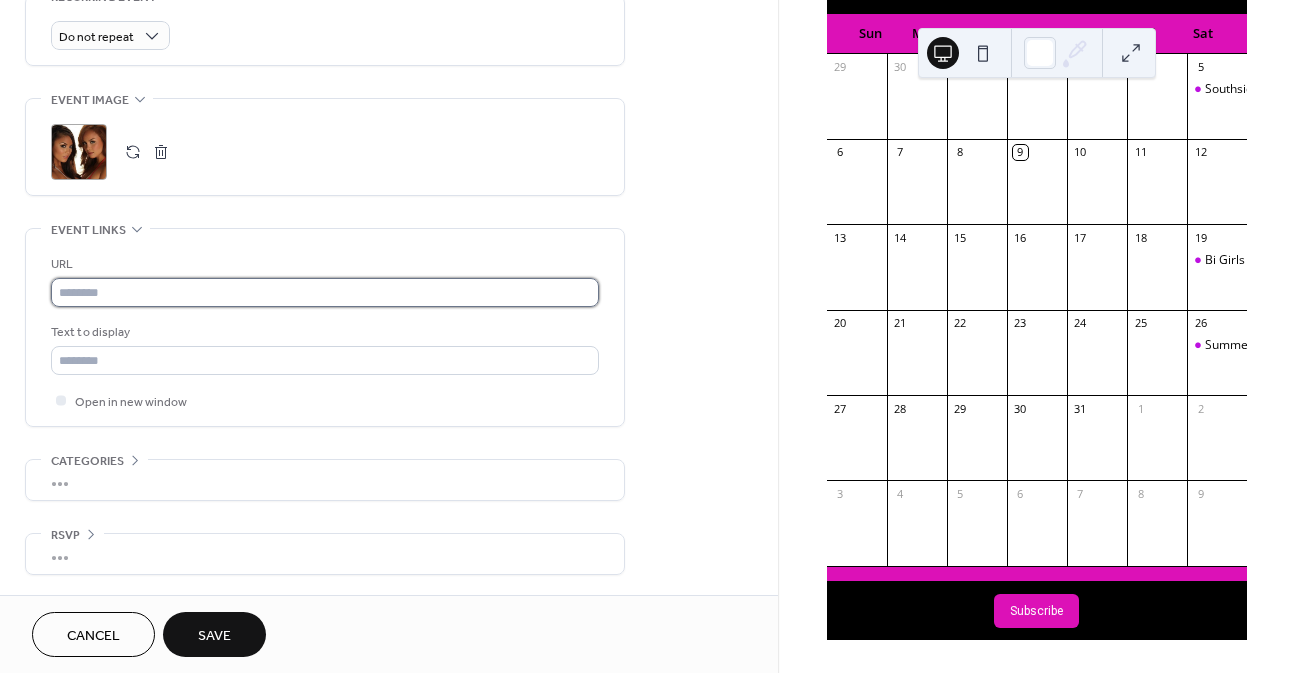click at bounding box center [325, 292] 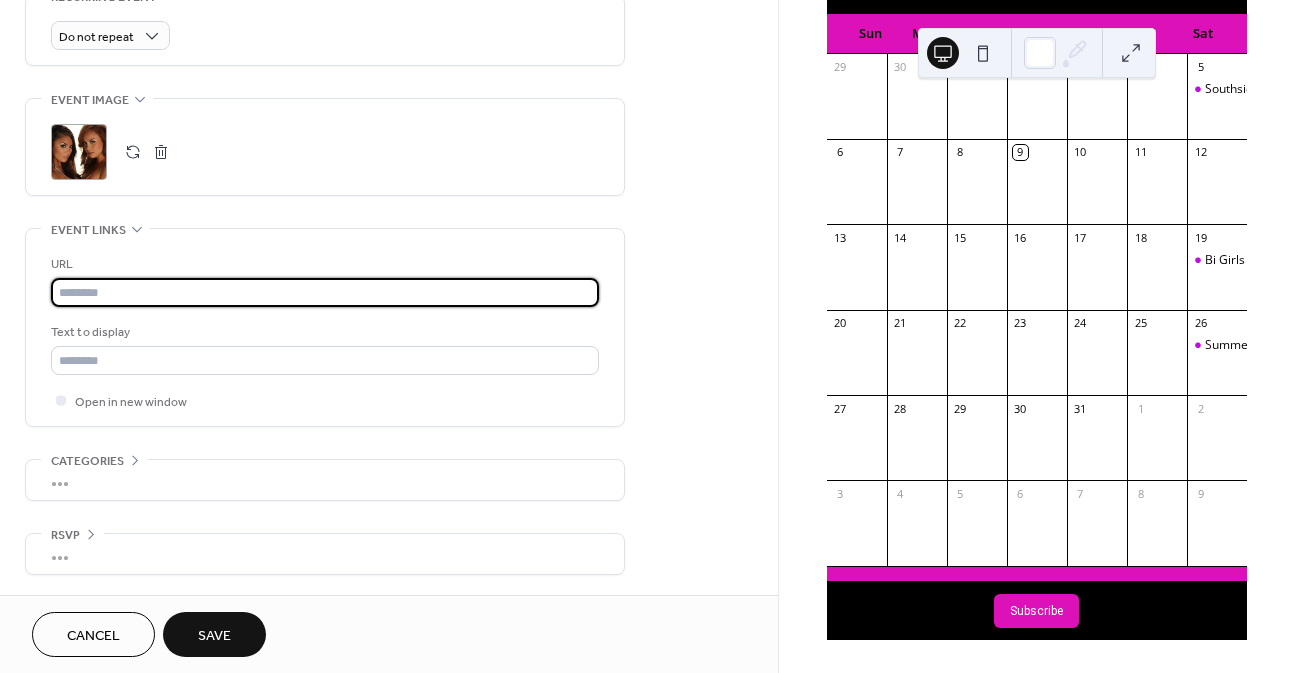 type on "**********" 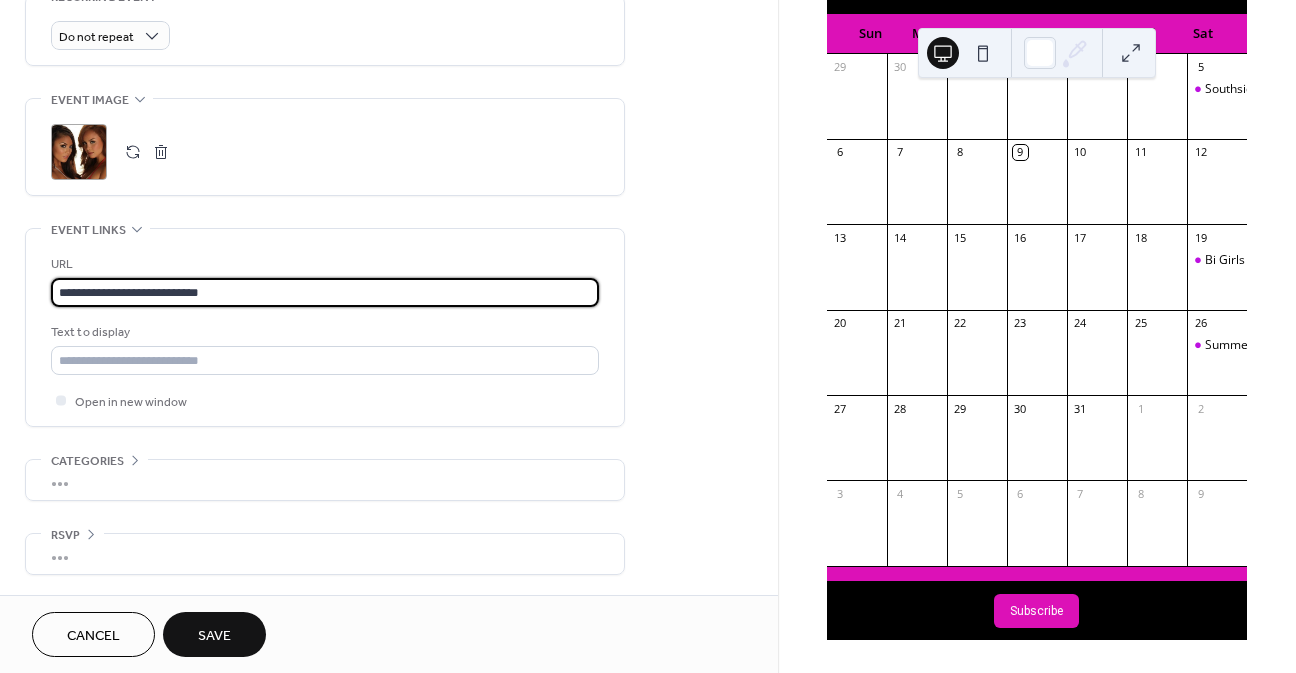 click on "•••" at bounding box center [325, 554] 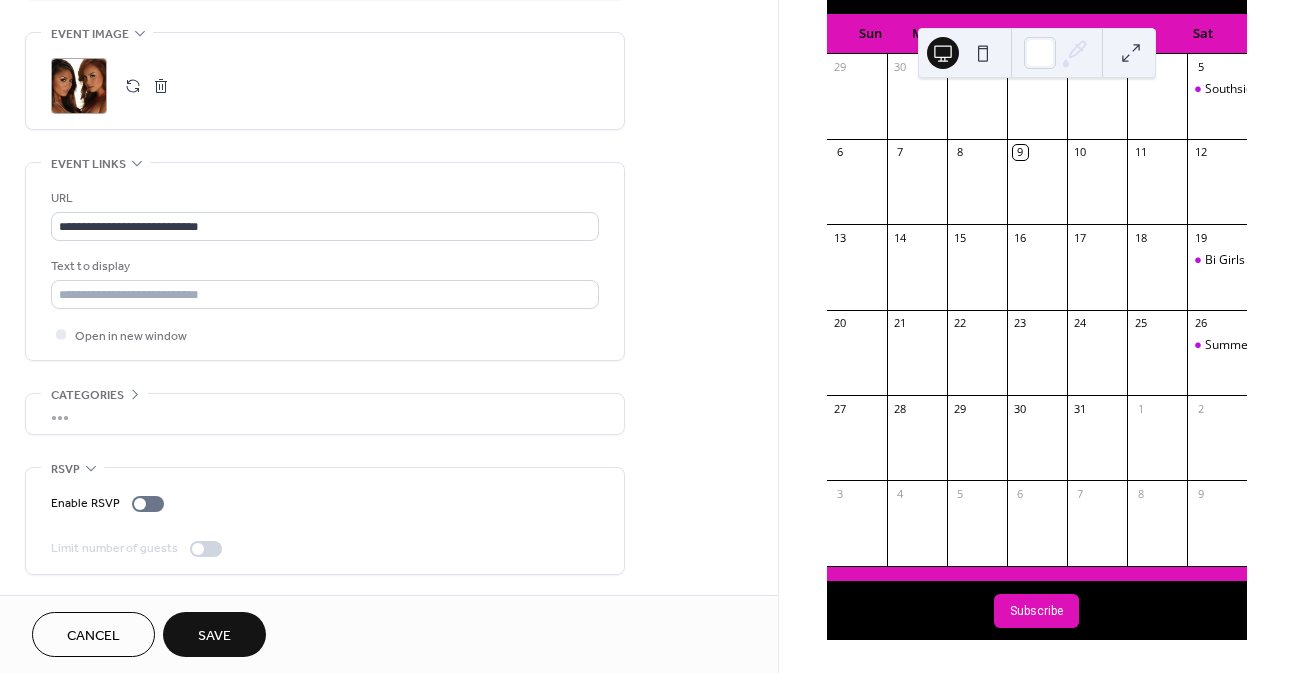 scroll, scrollTop: 957, scrollLeft: 0, axis: vertical 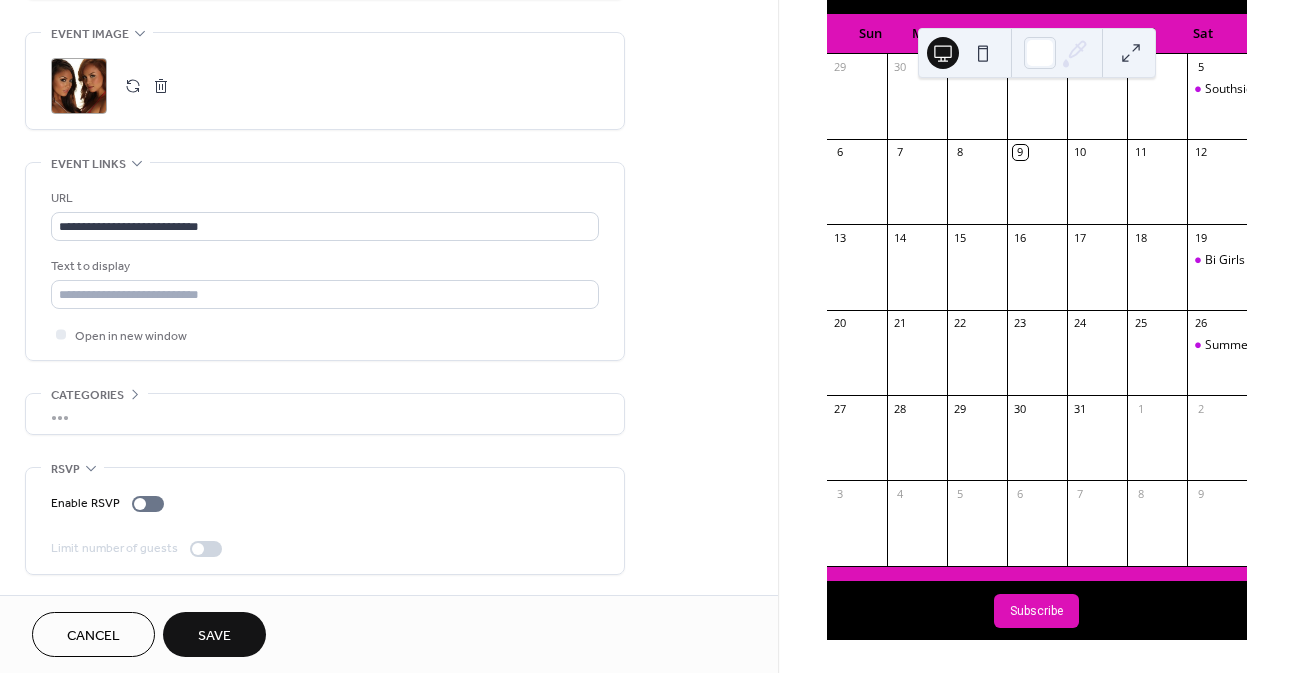click on "Save" at bounding box center (214, 634) 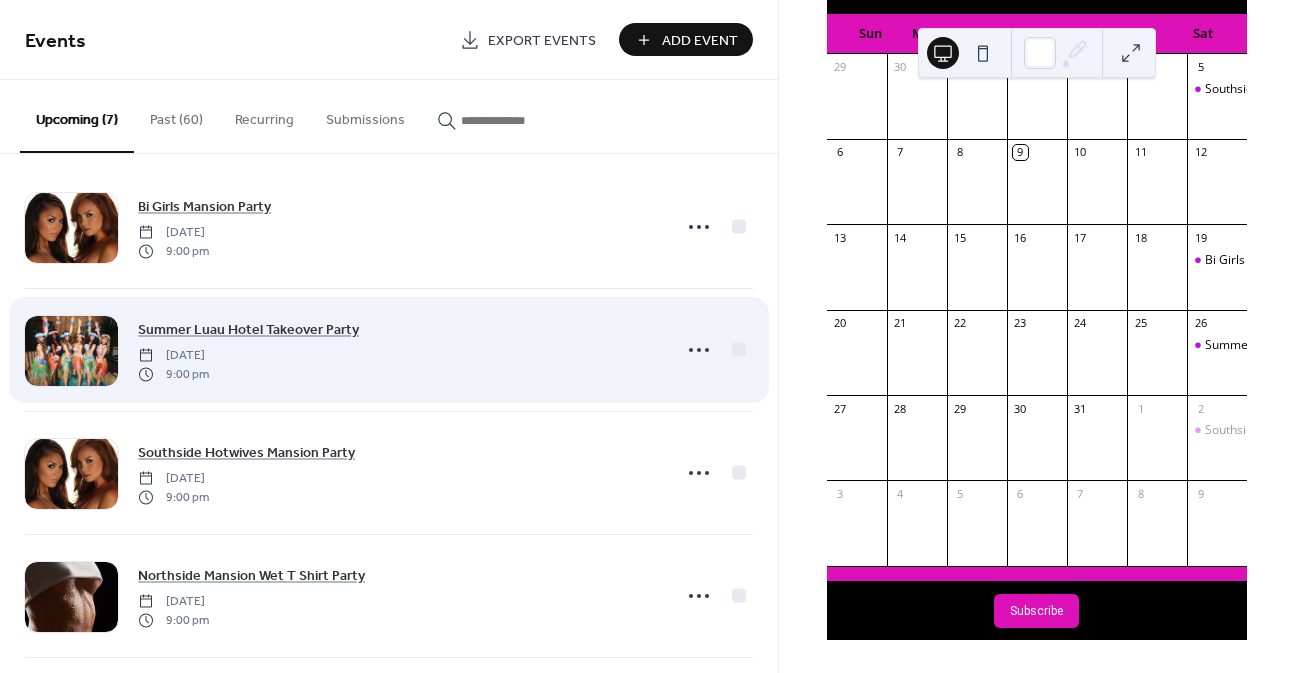 scroll, scrollTop: 0, scrollLeft: 0, axis: both 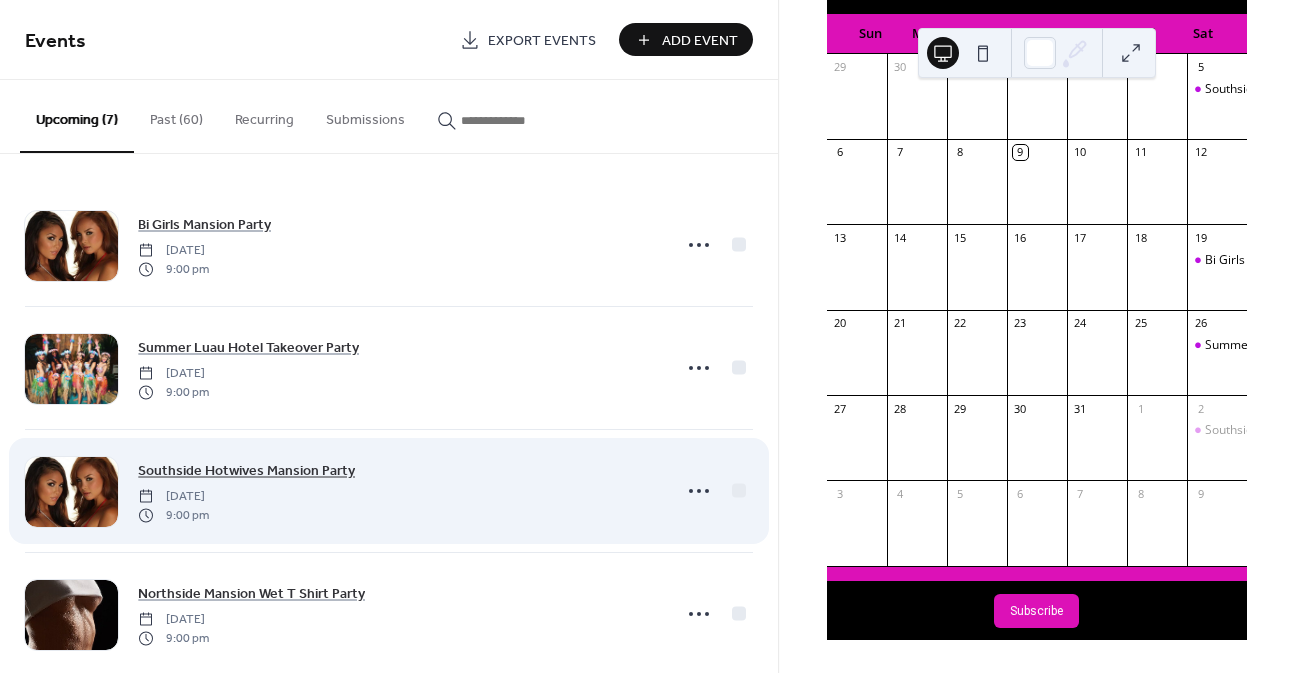 click on "Southside Hotwives Mansion Party" at bounding box center [246, 471] 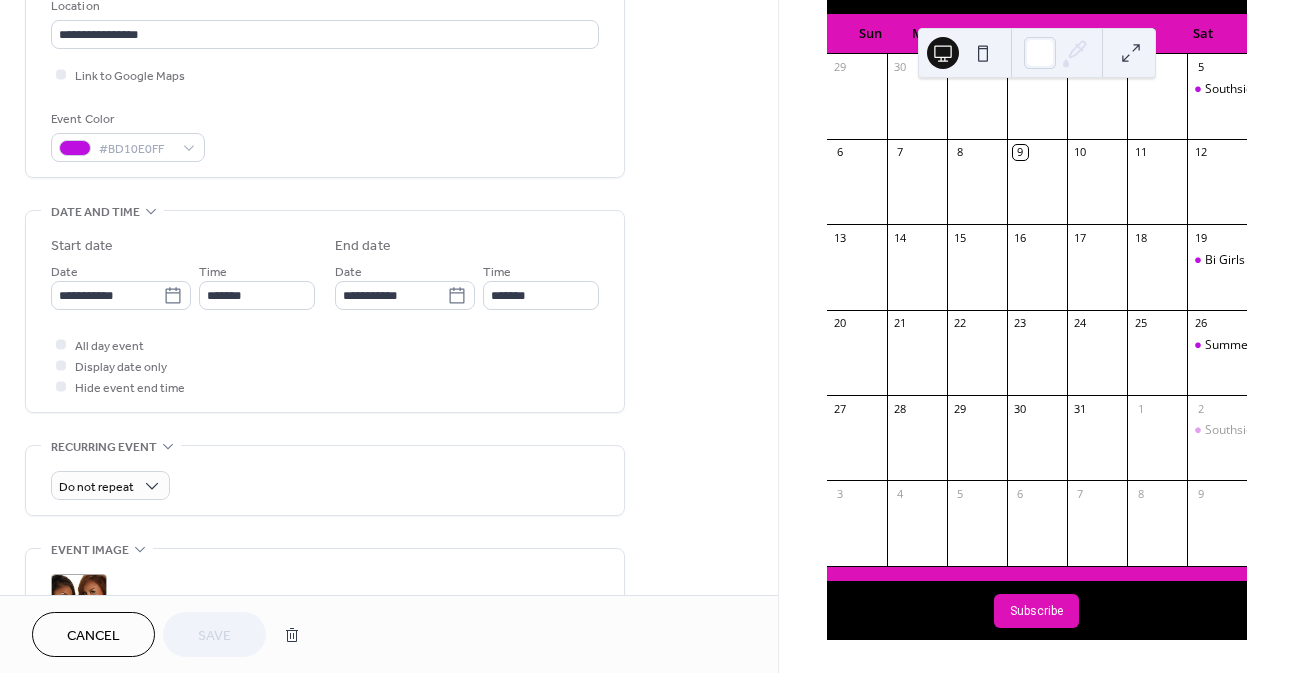scroll, scrollTop: 600, scrollLeft: 0, axis: vertical 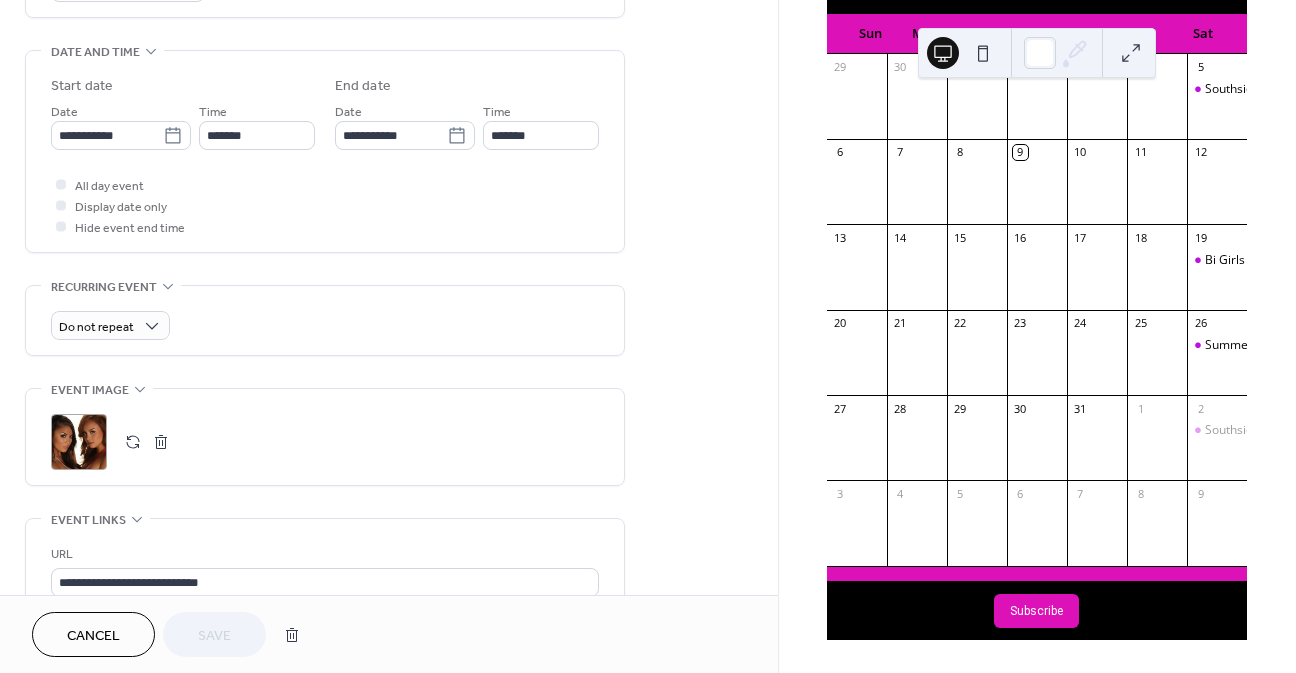 click on ";" at bounding box center (79, 442) 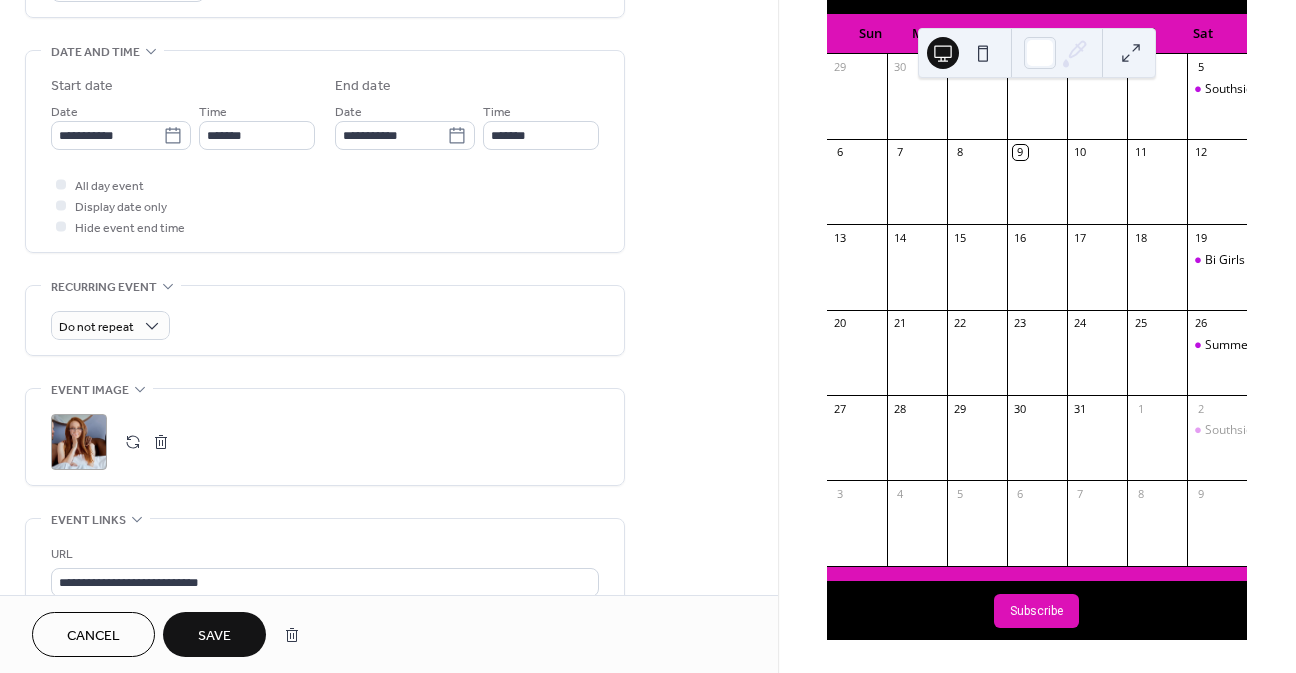 click on "Save" at bounding box center (214, 634) 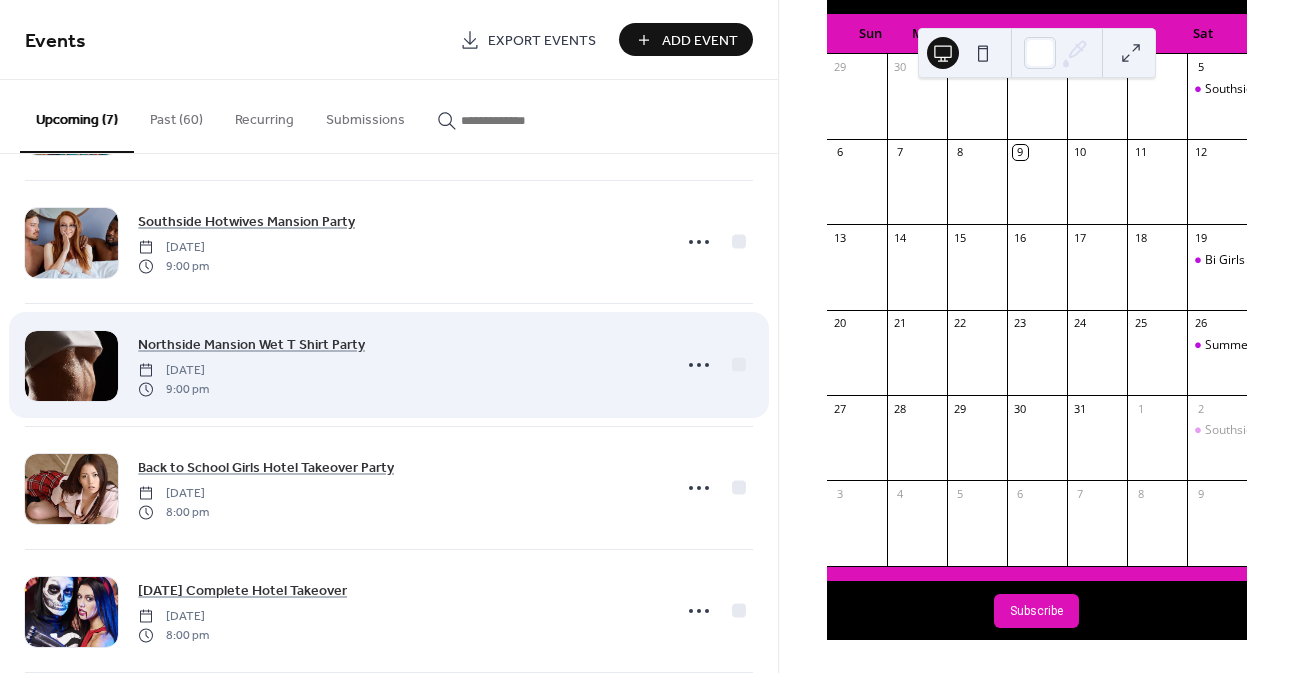 scroll, scrollTop: 0, scrollLeft: 0, axis: both 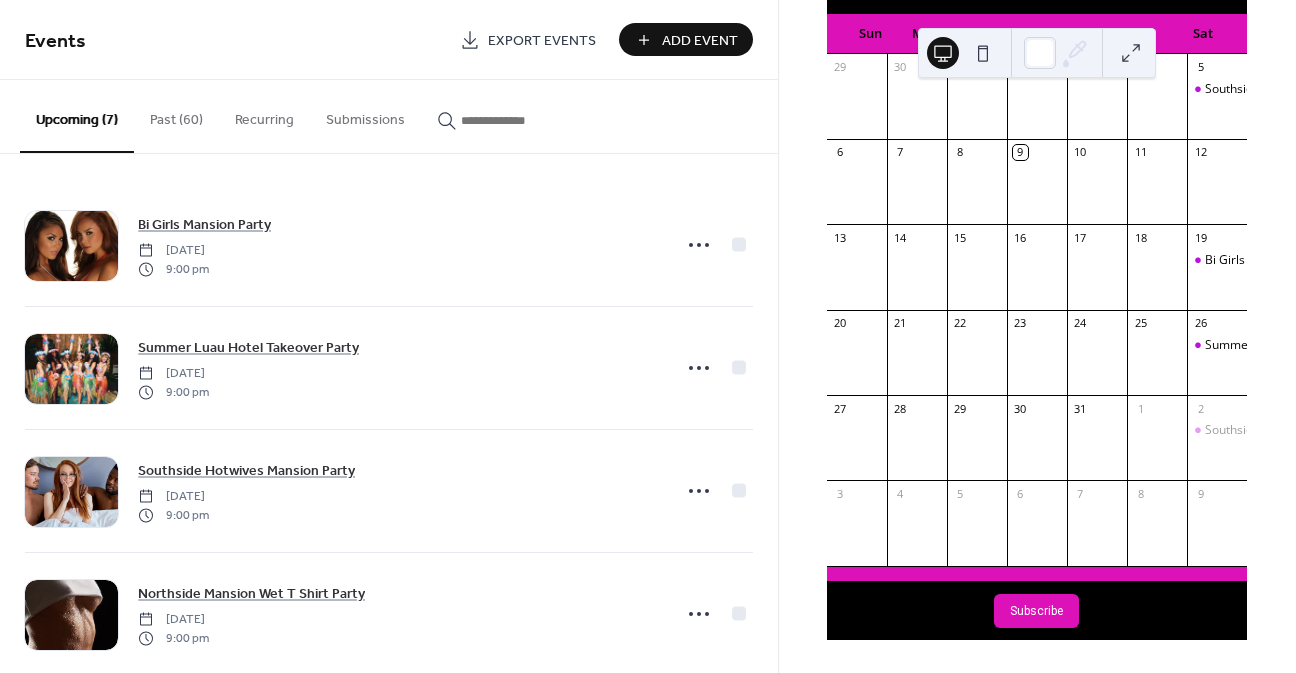 click on "Add Event" at bounding box center [700, 41] 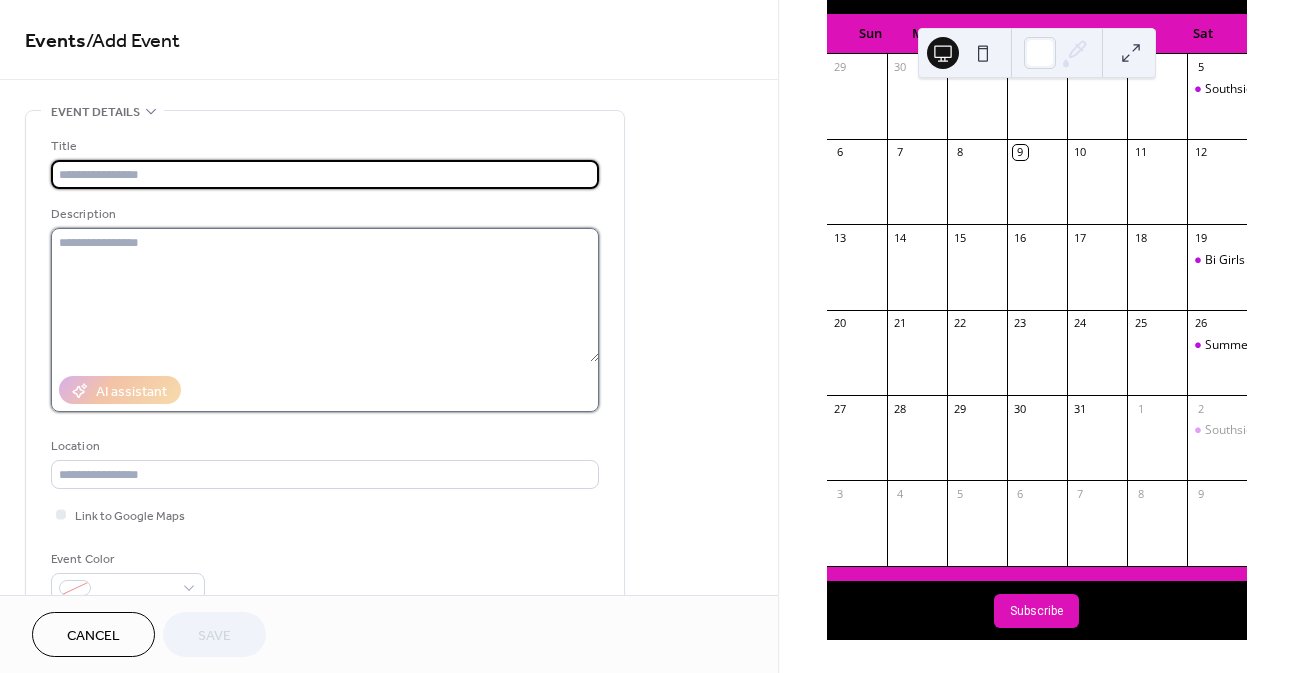 click at bounding box center [325, 295] 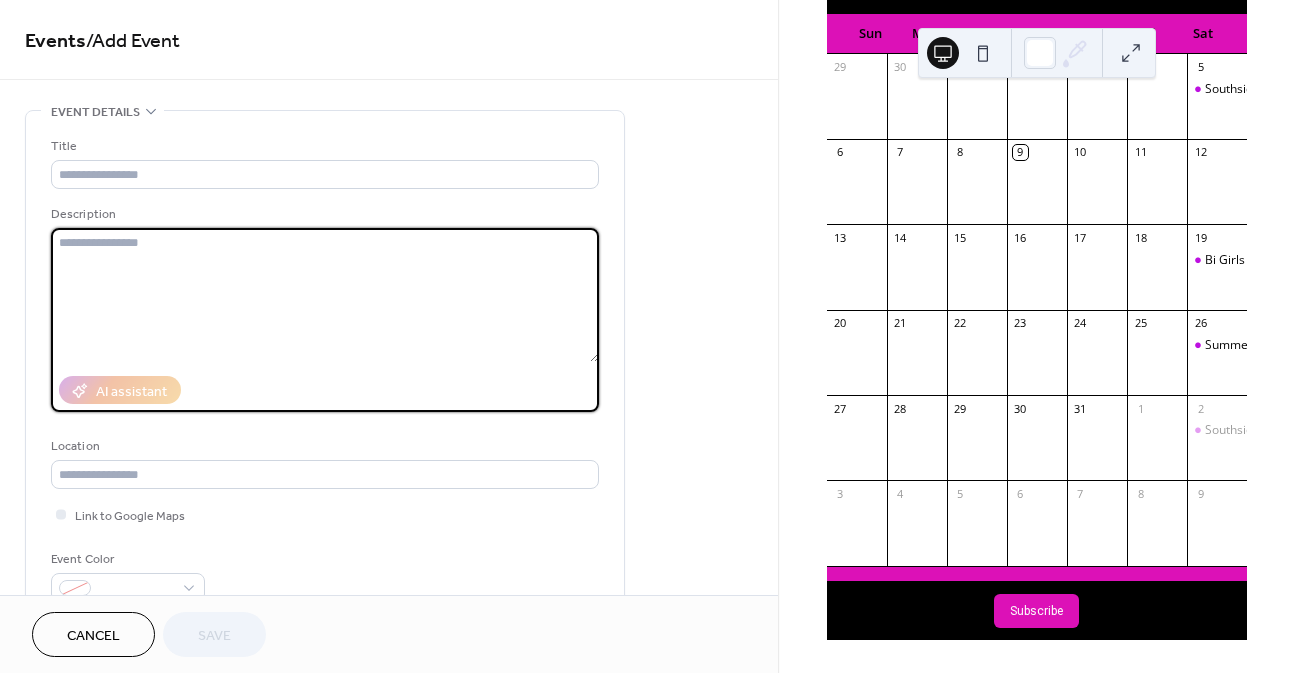 paste on "**********" 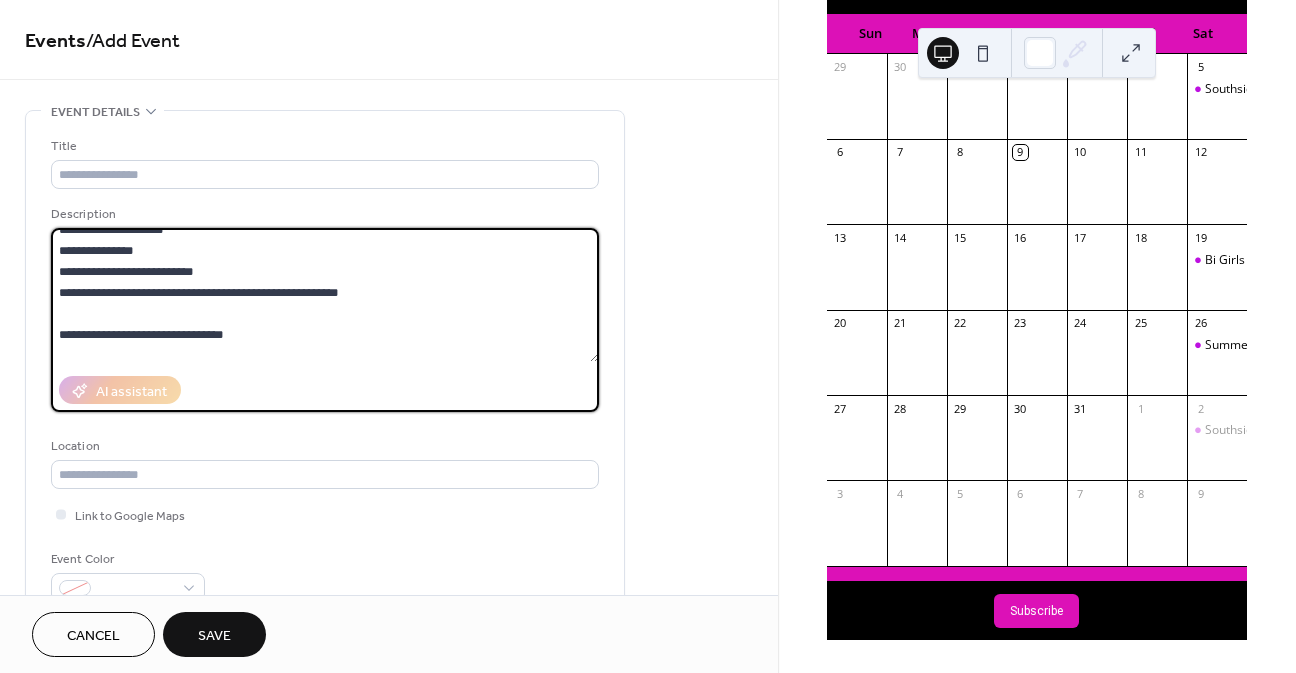 scroll, scrollTop: 0, scrollLeft: 0, axis: both 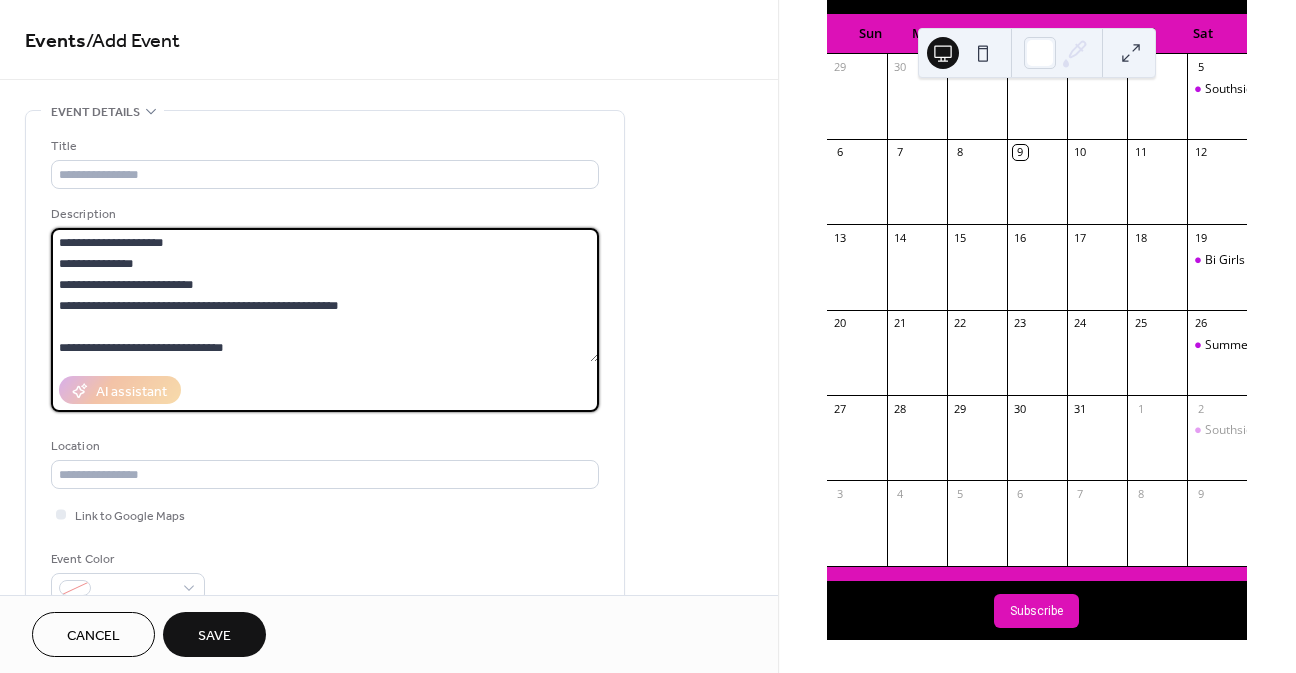 click at bounding box center (325, 295) 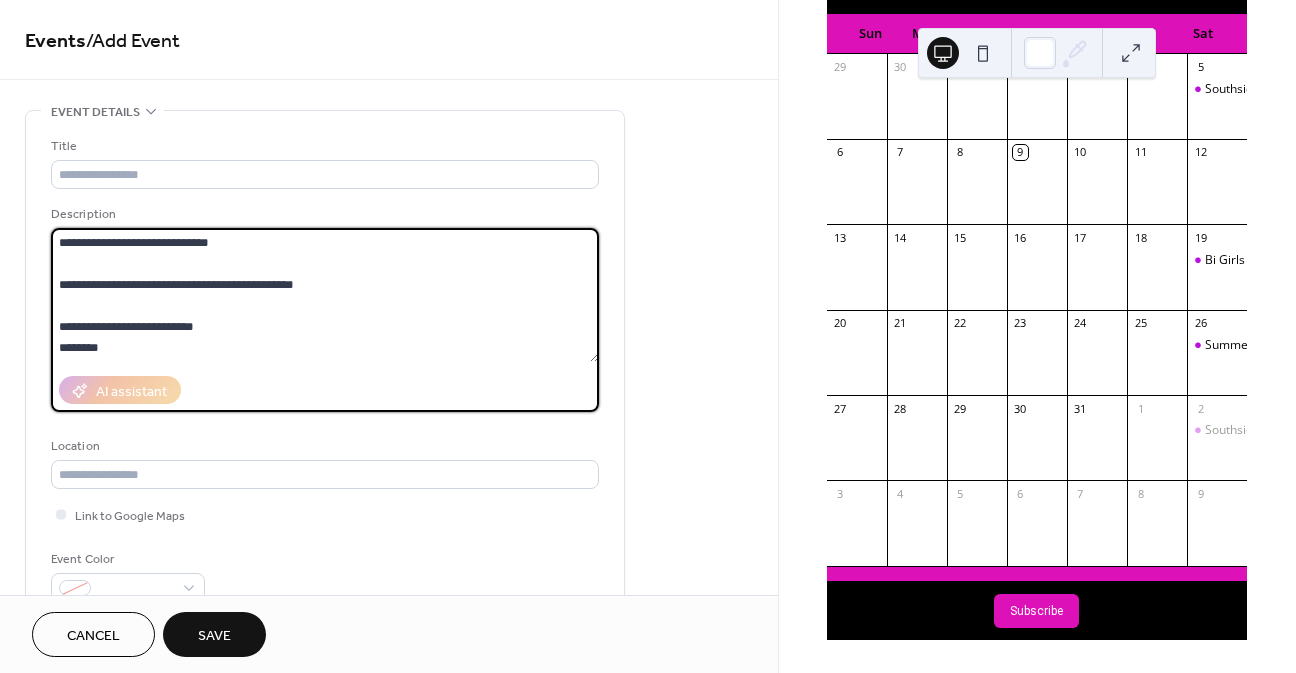 scroll, scrollTop: 400, scrollLeft: 0, axis: vertical 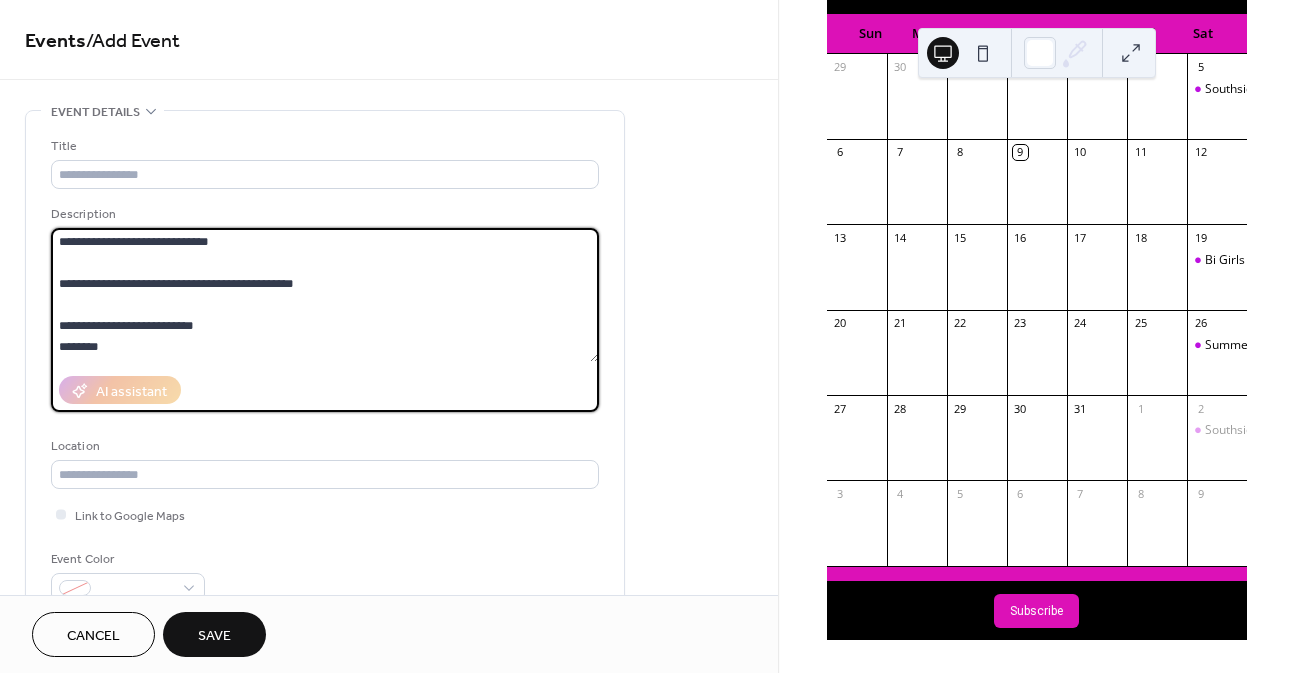 click at bounding box center (325, 295) 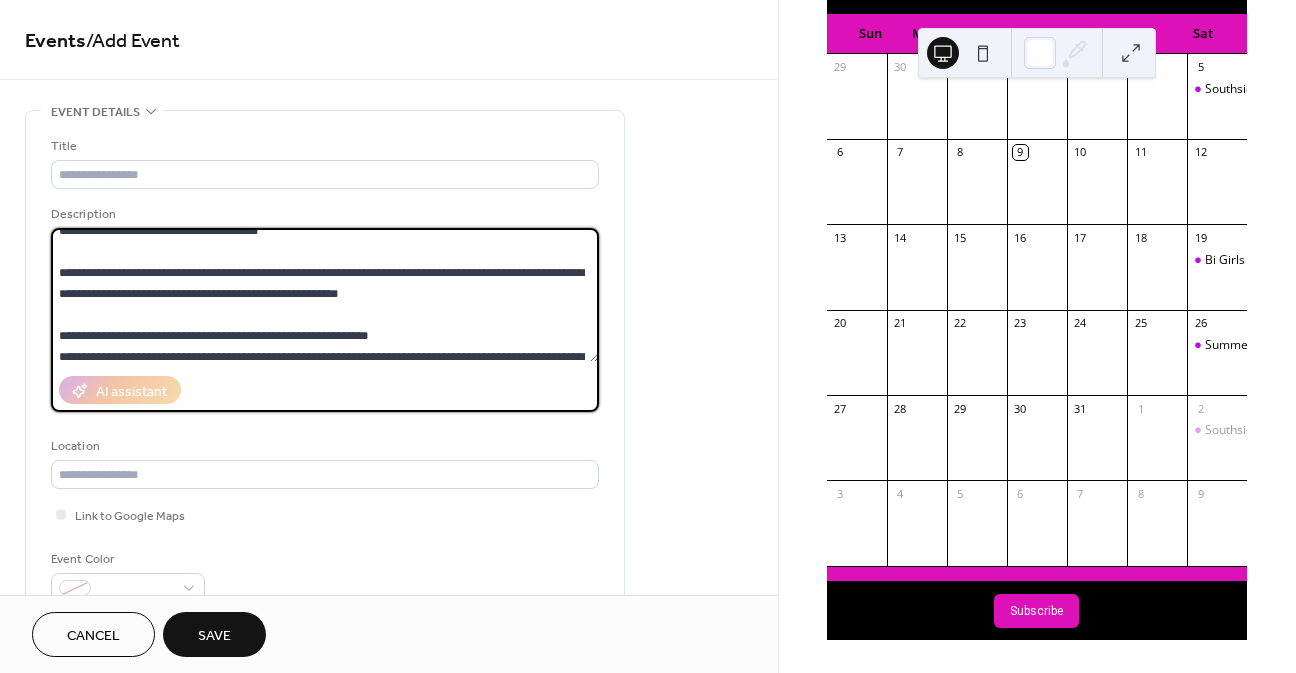 scroll, scrollTop: 800, scrollLeft: 0, axis: vertical 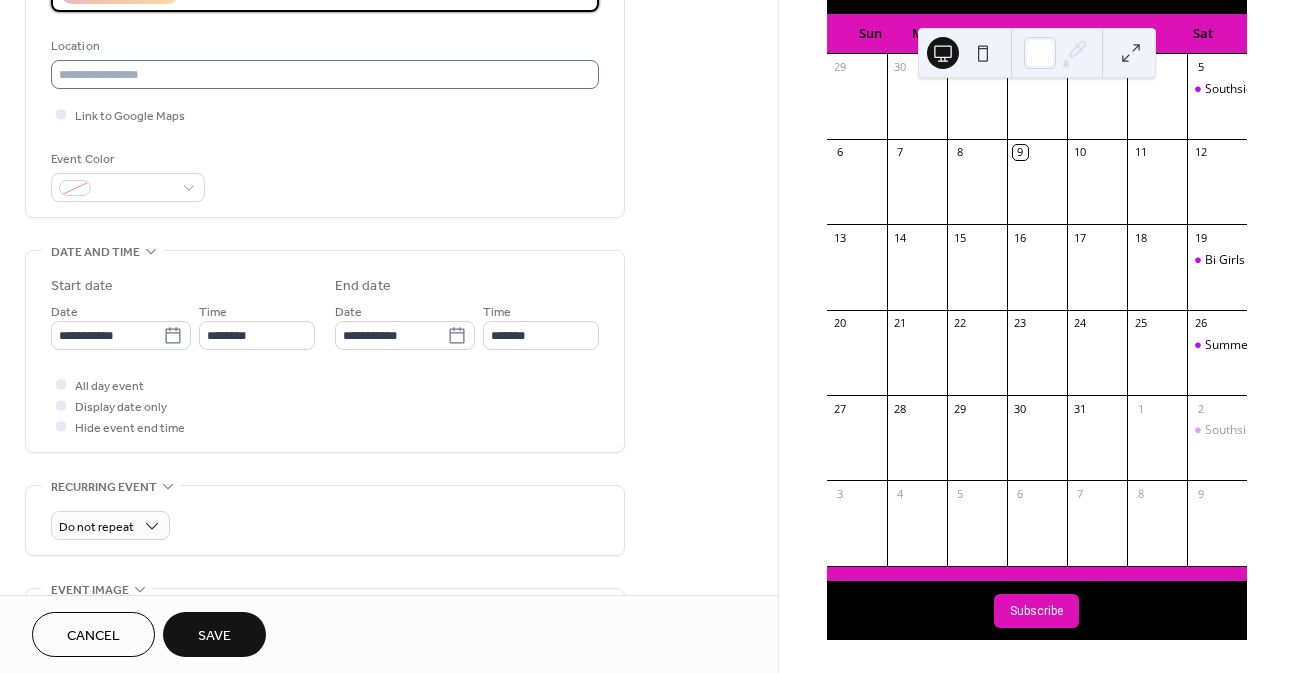 type on "**********" 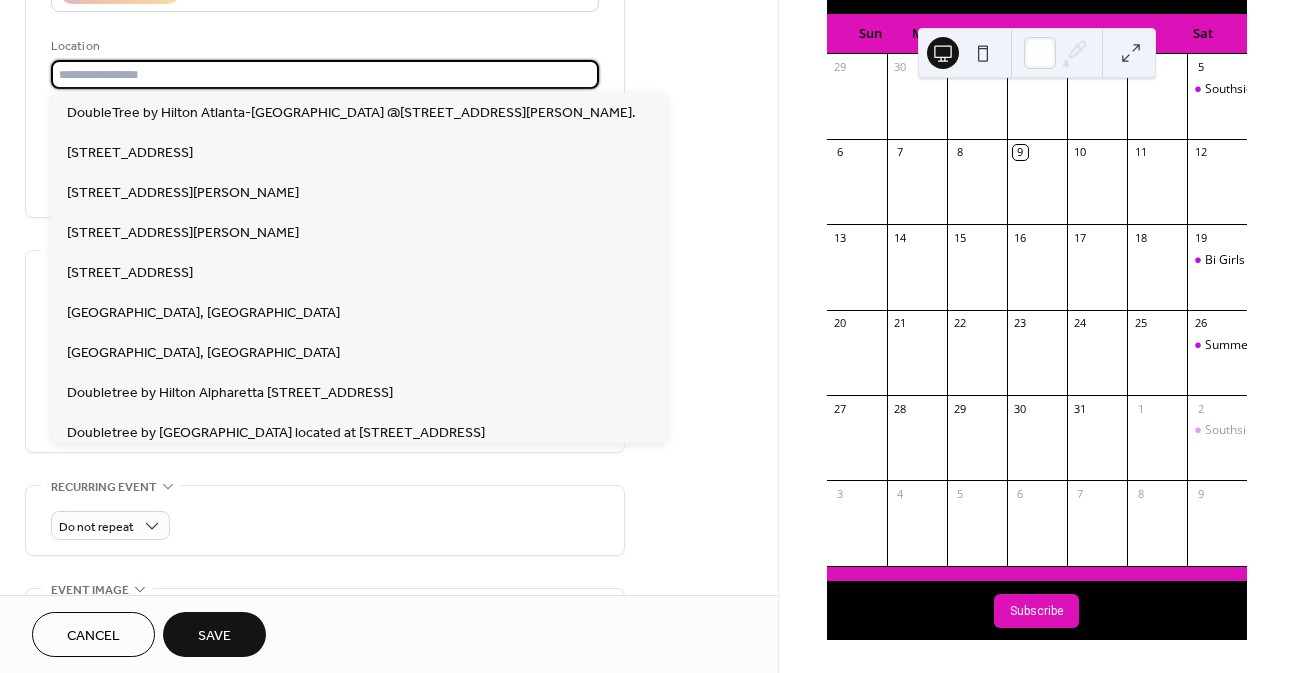 click at bounding box center [325, 74] 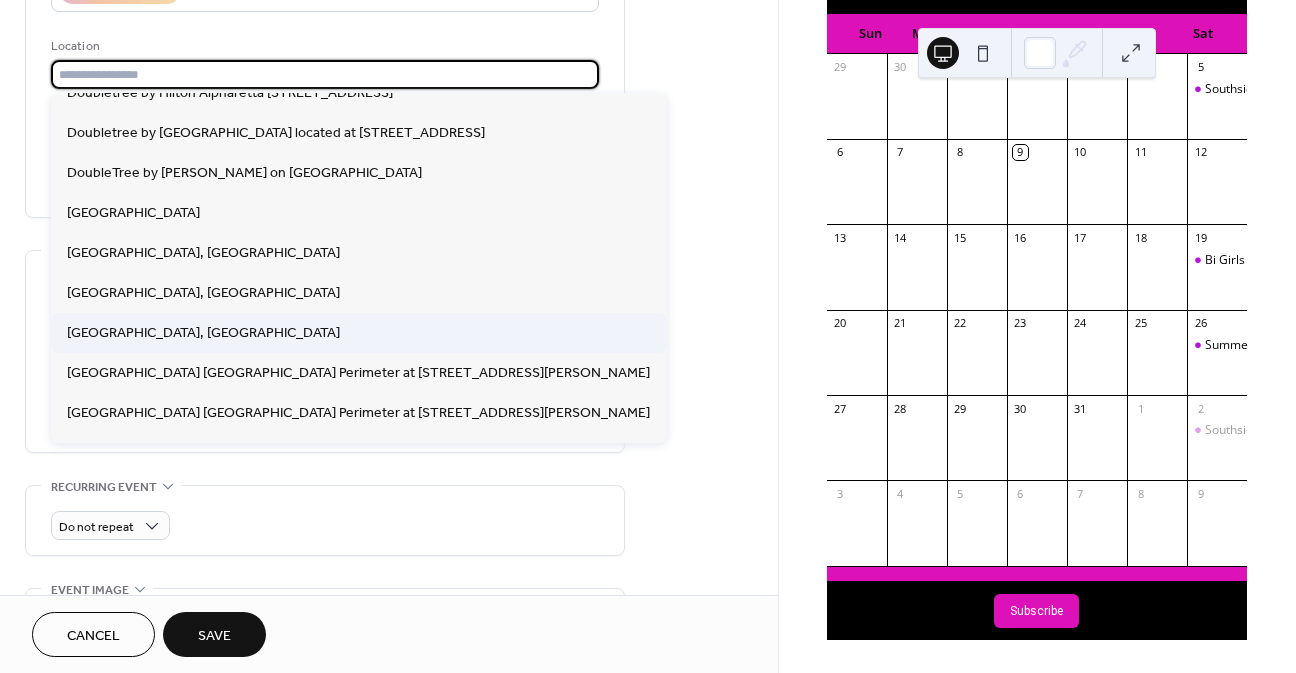 scroll, scrollTop: 400, scrollLeft: 0, axis: vertical 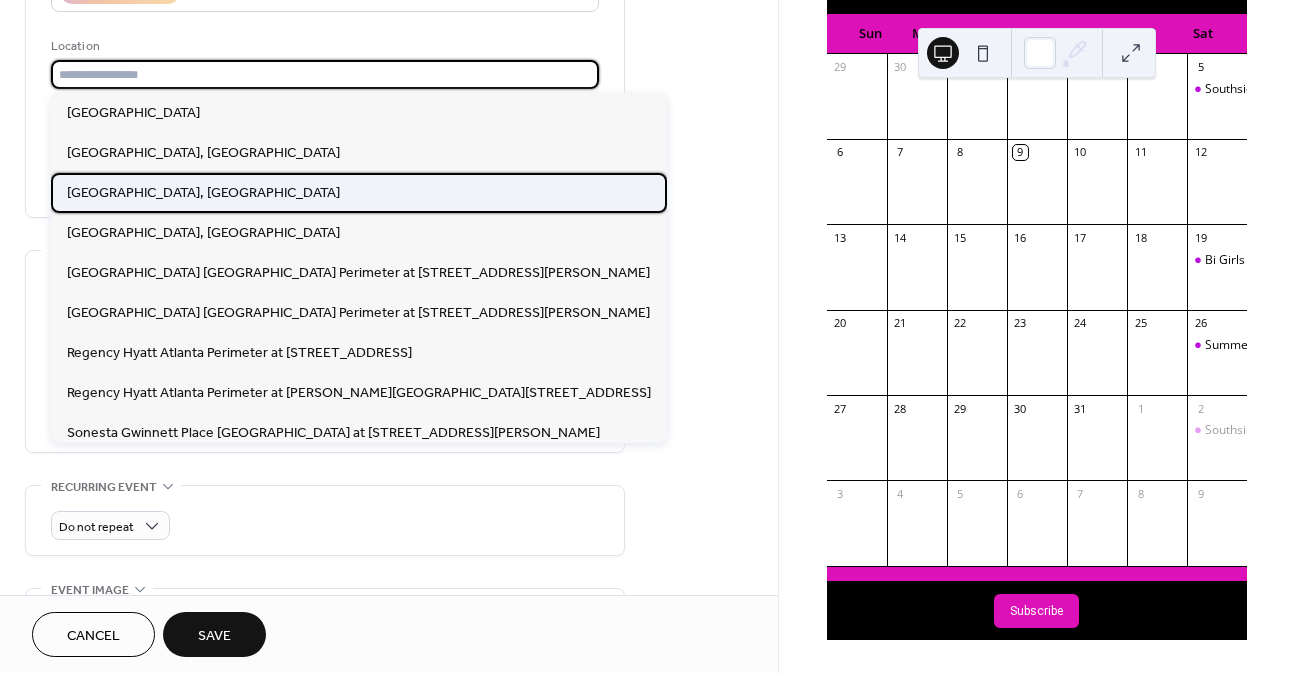 click on "Fayetteville, GA" at bounding box center (359, 193) 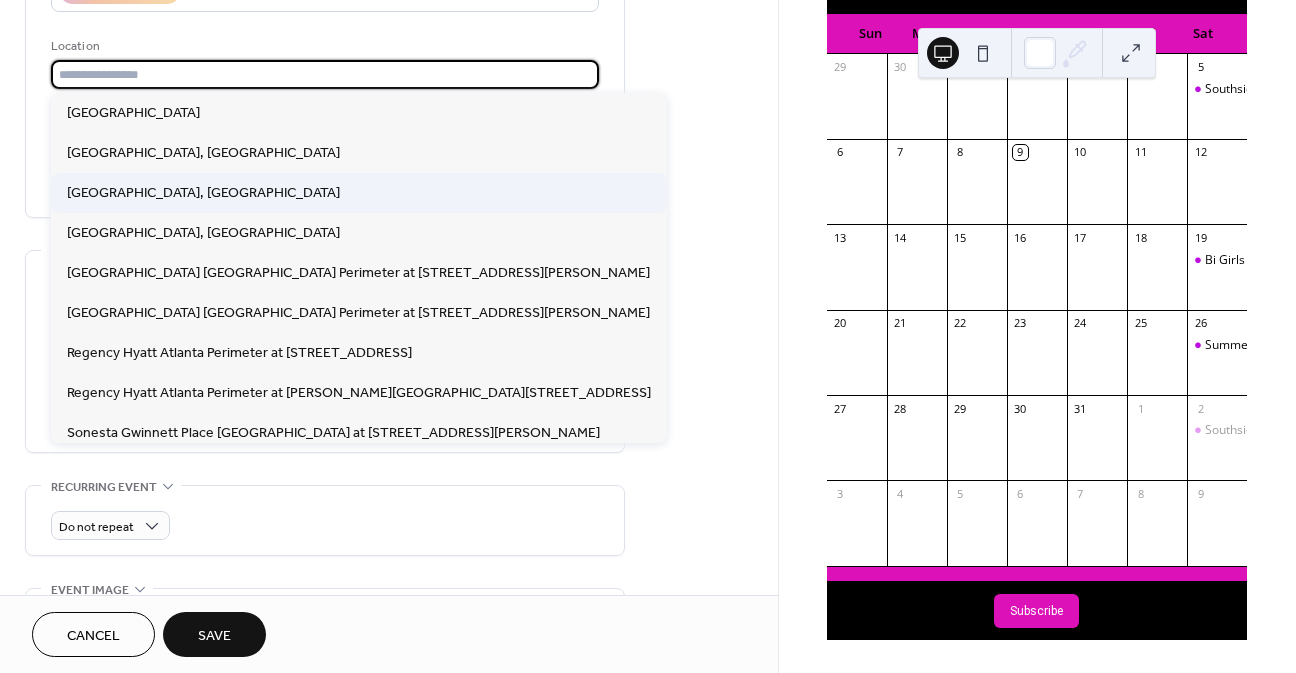 type on "**********" 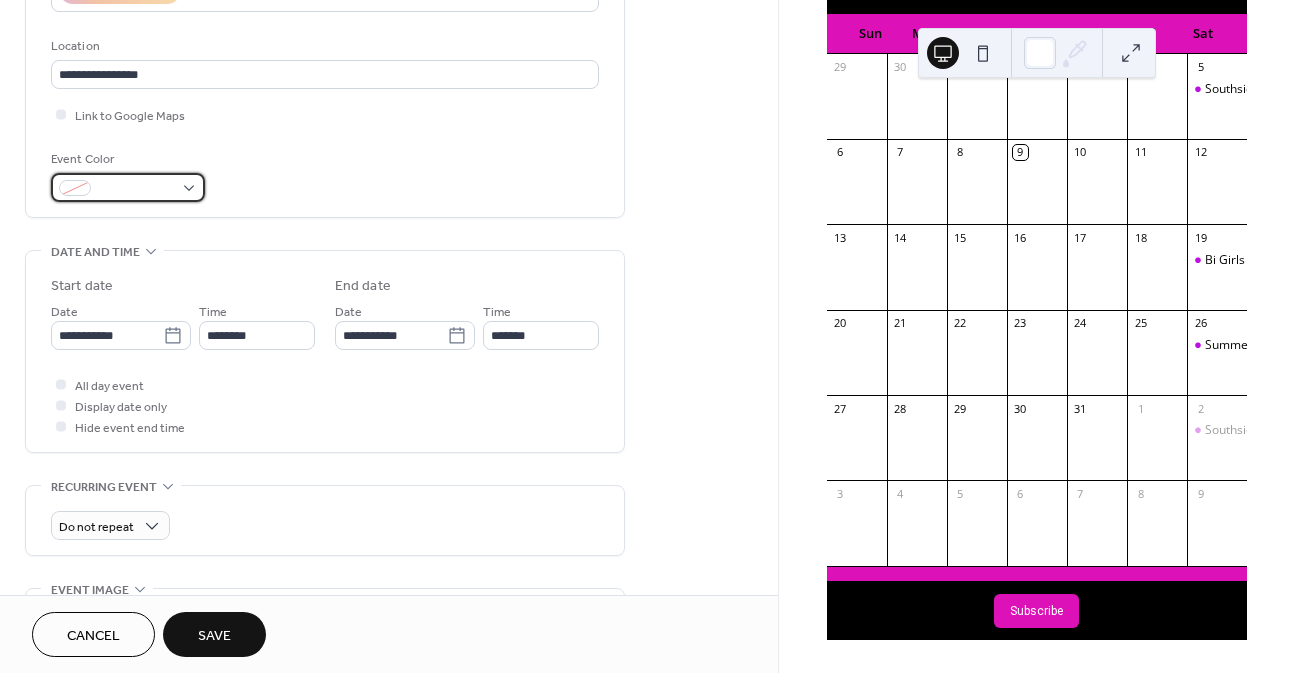click at bounding box center (136, 189) 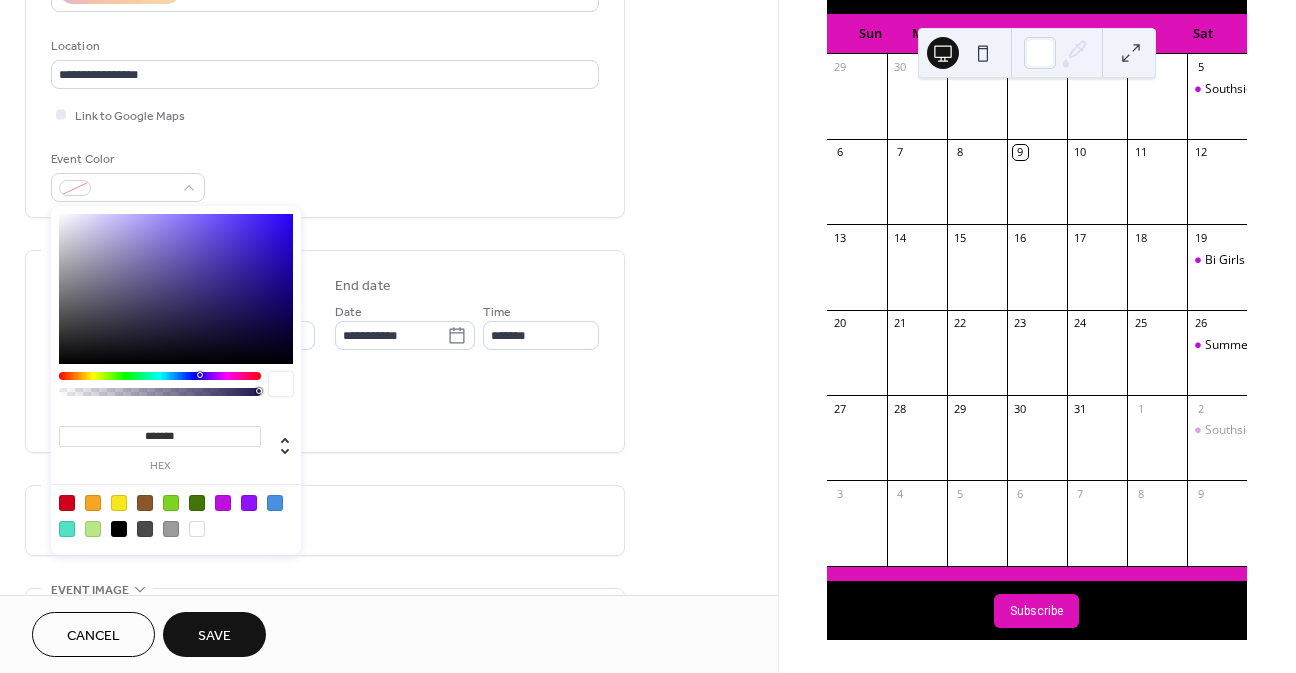 click at bounding box center (223, 503) 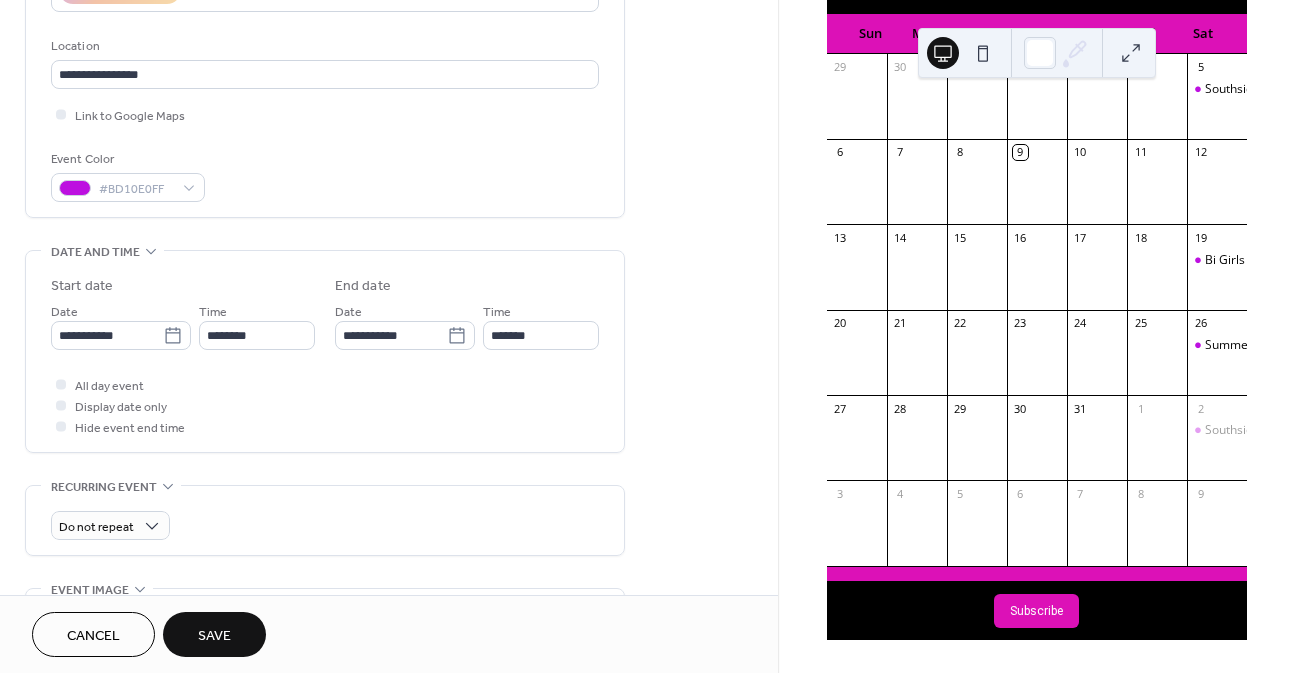 click on "Event Color #BD10E0FF" at bounding box center [325, 175] 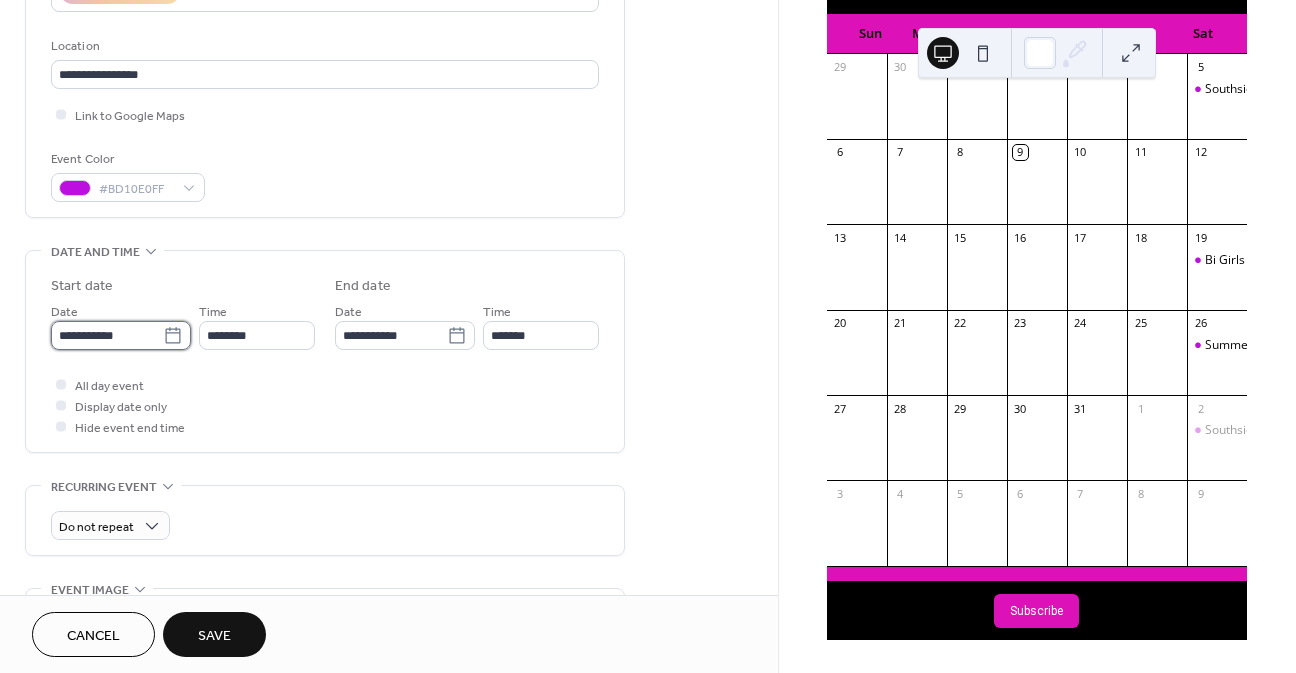 click on "**********" at bounding box center [107, 335] 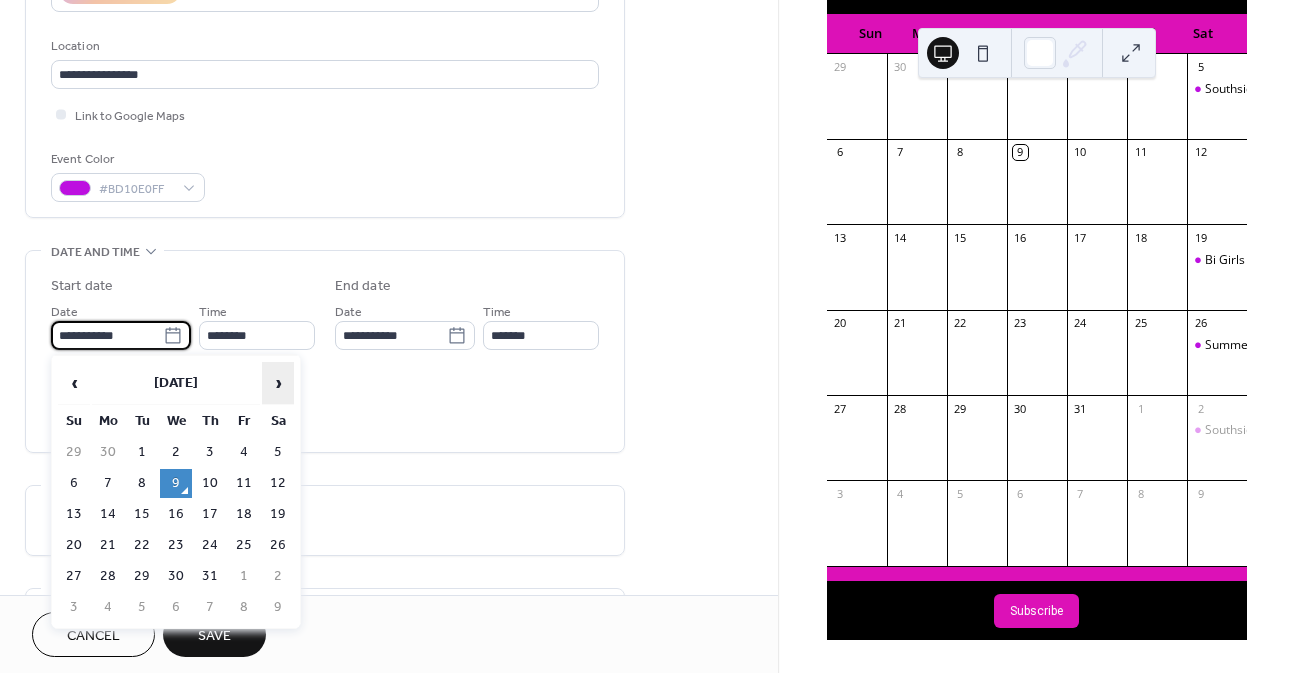 click on "›" at bounding box center (278, 383) 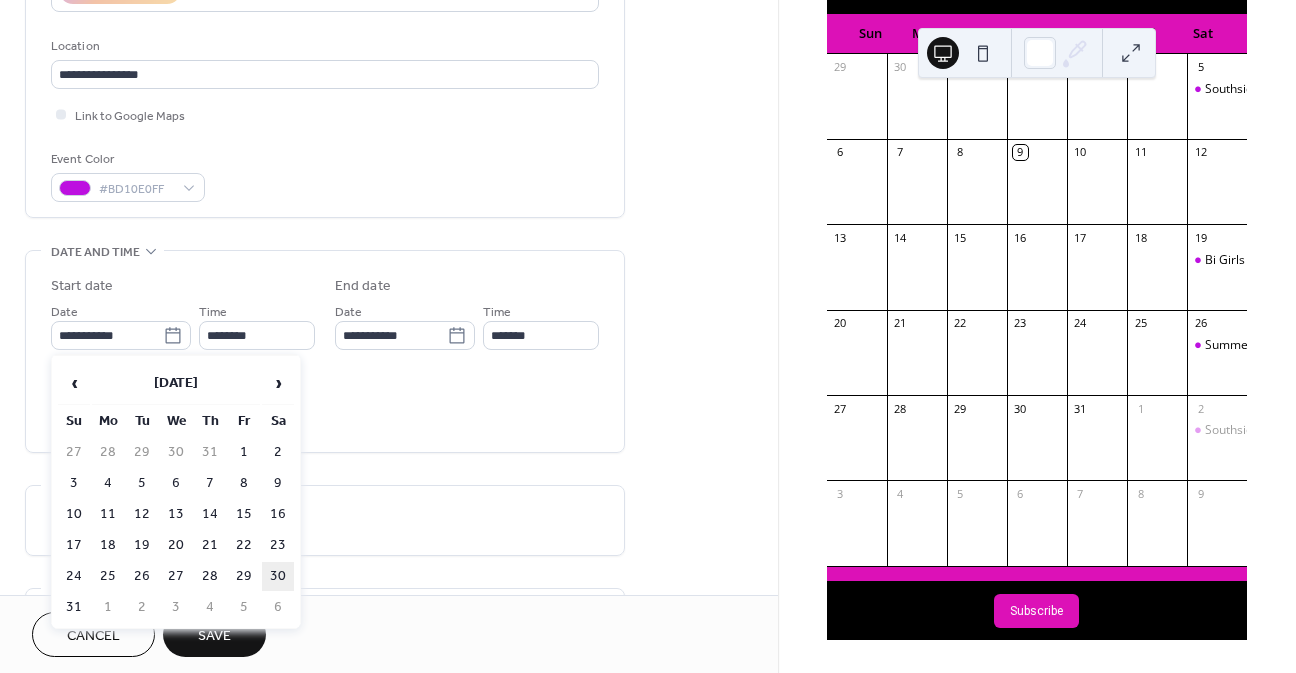 click on "30" at bounding box center [278, 576] 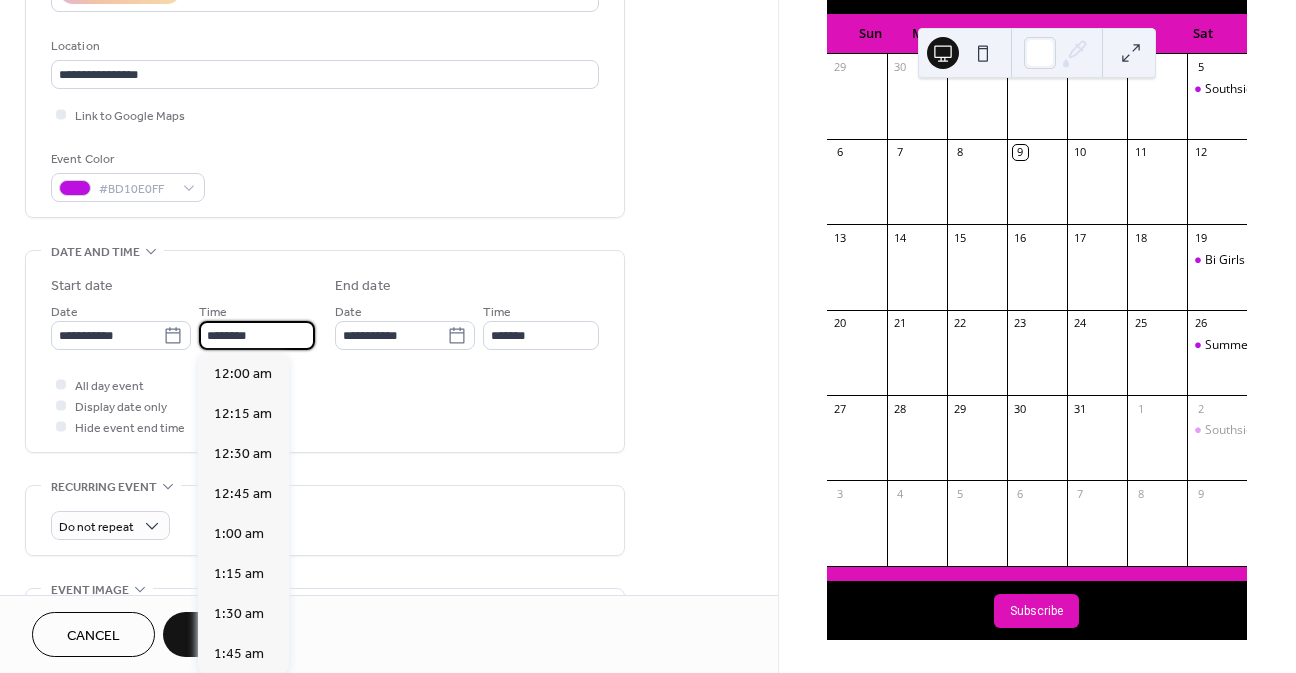 click on "********" at bounding box center (257, 335) 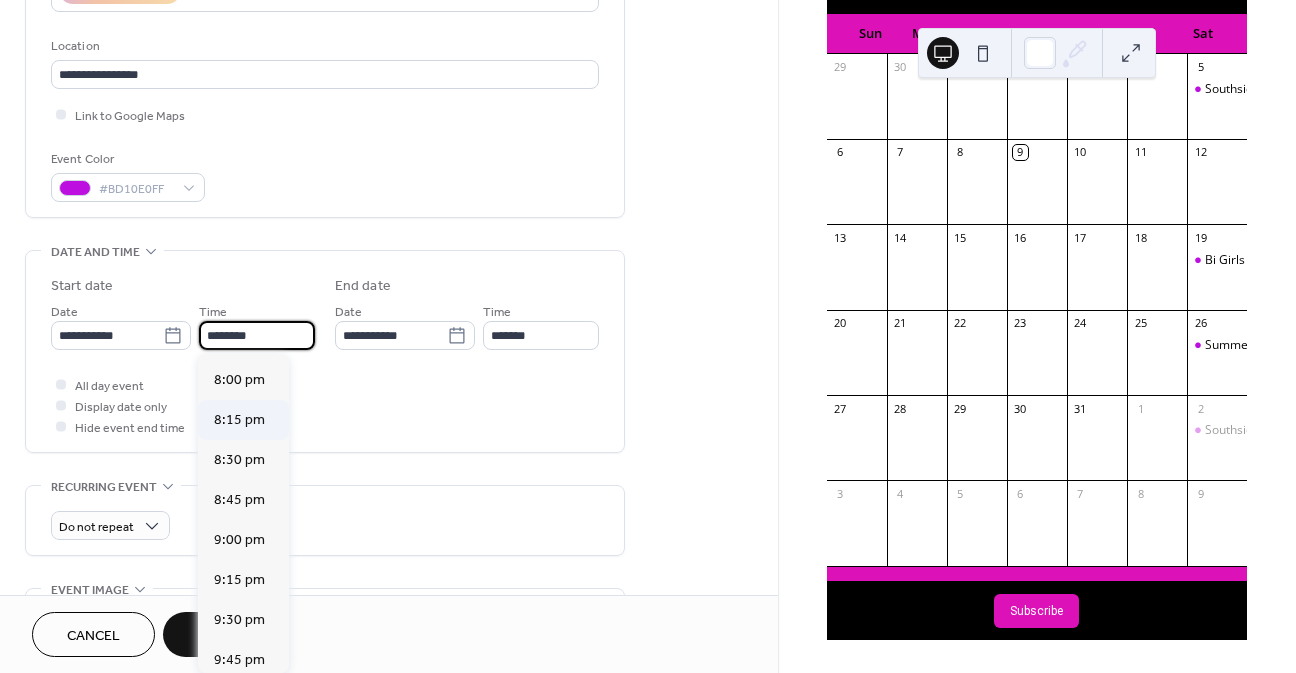 scroll, scrollTop: 3244, scrollLeft: 0, axis: vertical 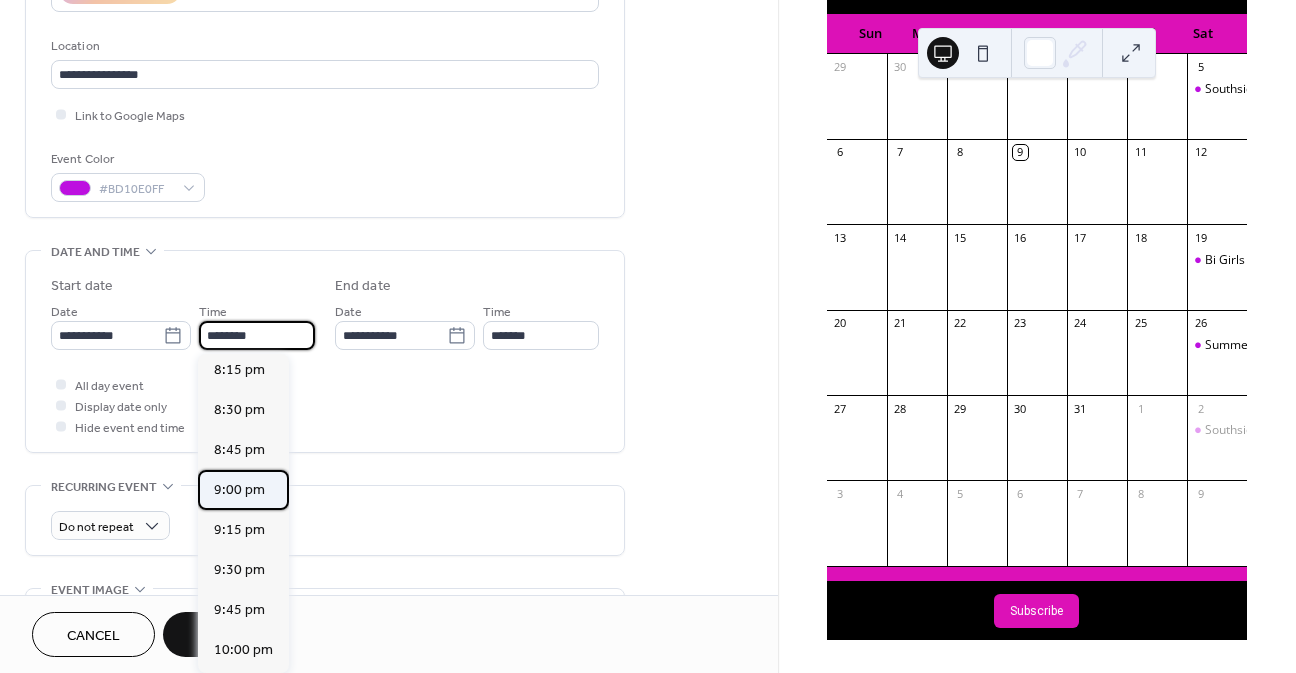 click on "9:00 pm" at bounding box center (239, 490) 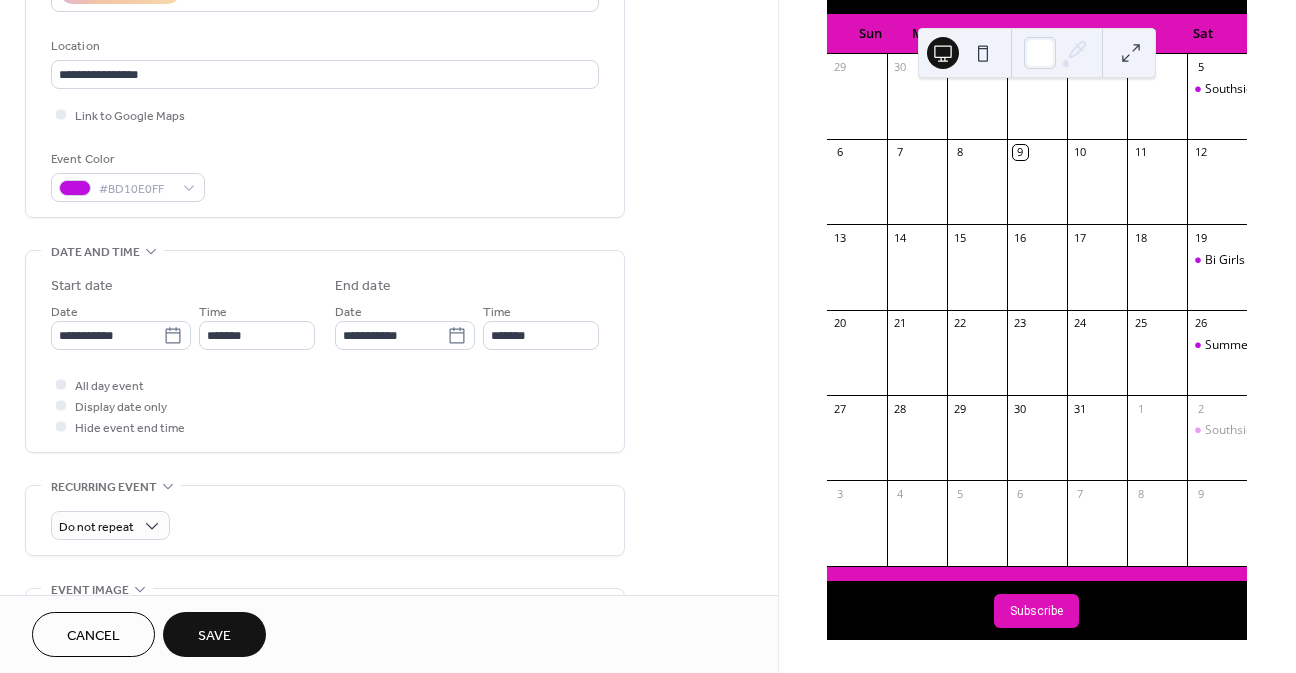type on "*******" 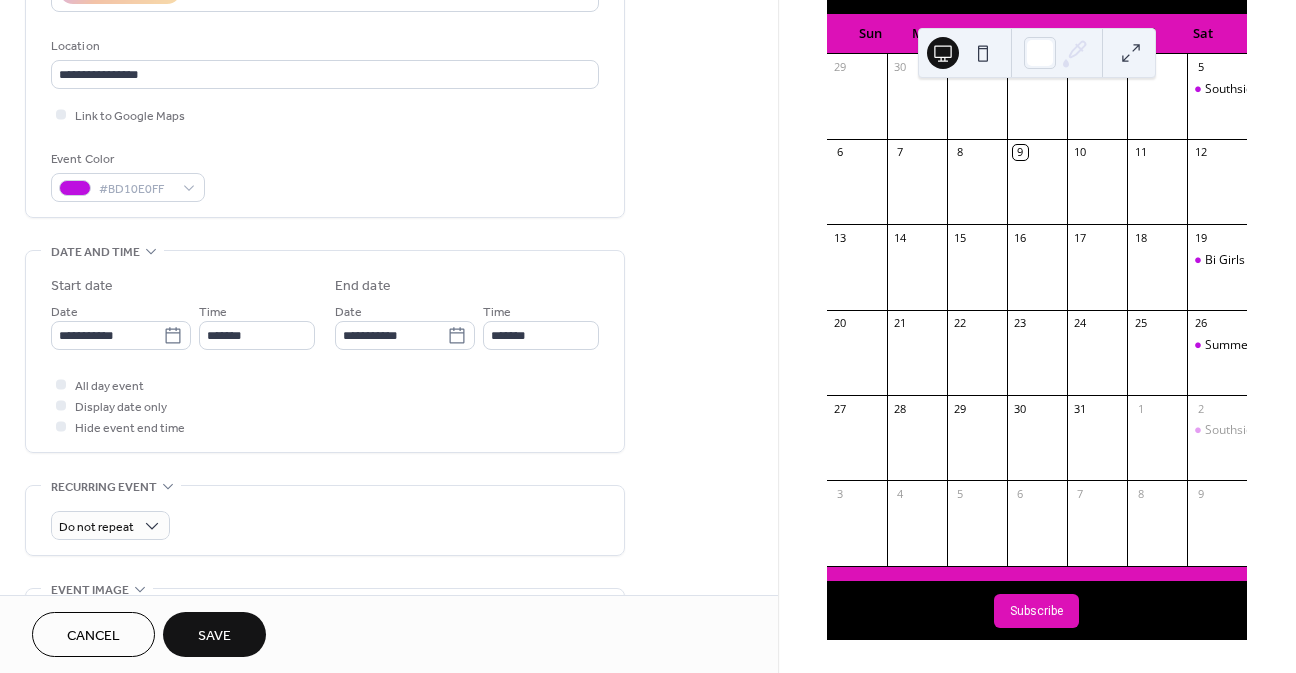 type on "********" 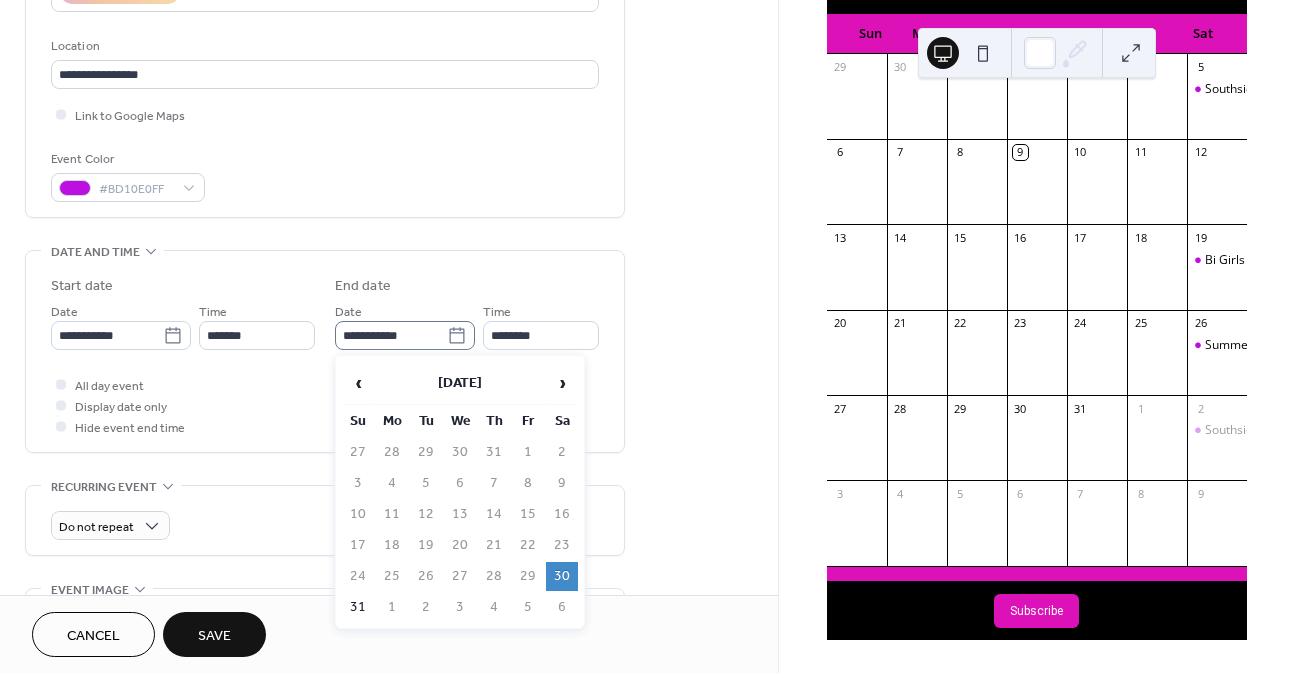 click on "**********" at bounding box center (405, 335) 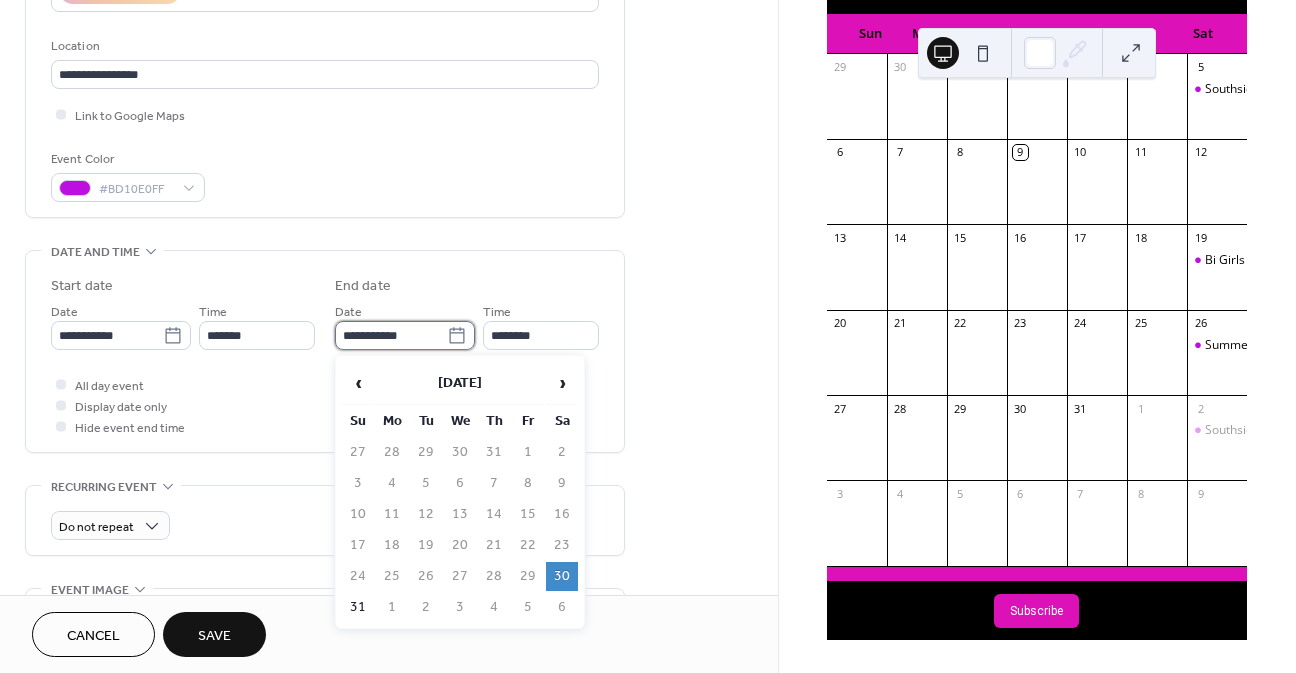 click on "**********" at bounding box center [391, 335] 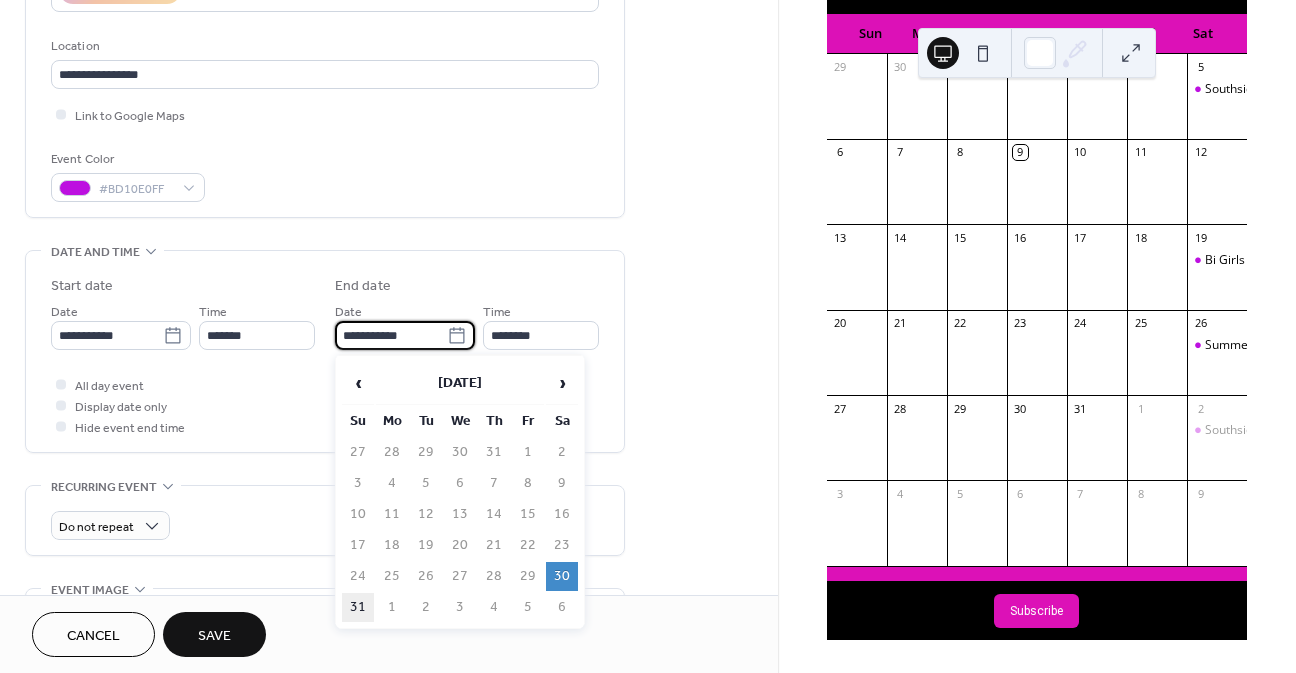 click on "31" at bounding box center [358, 607] 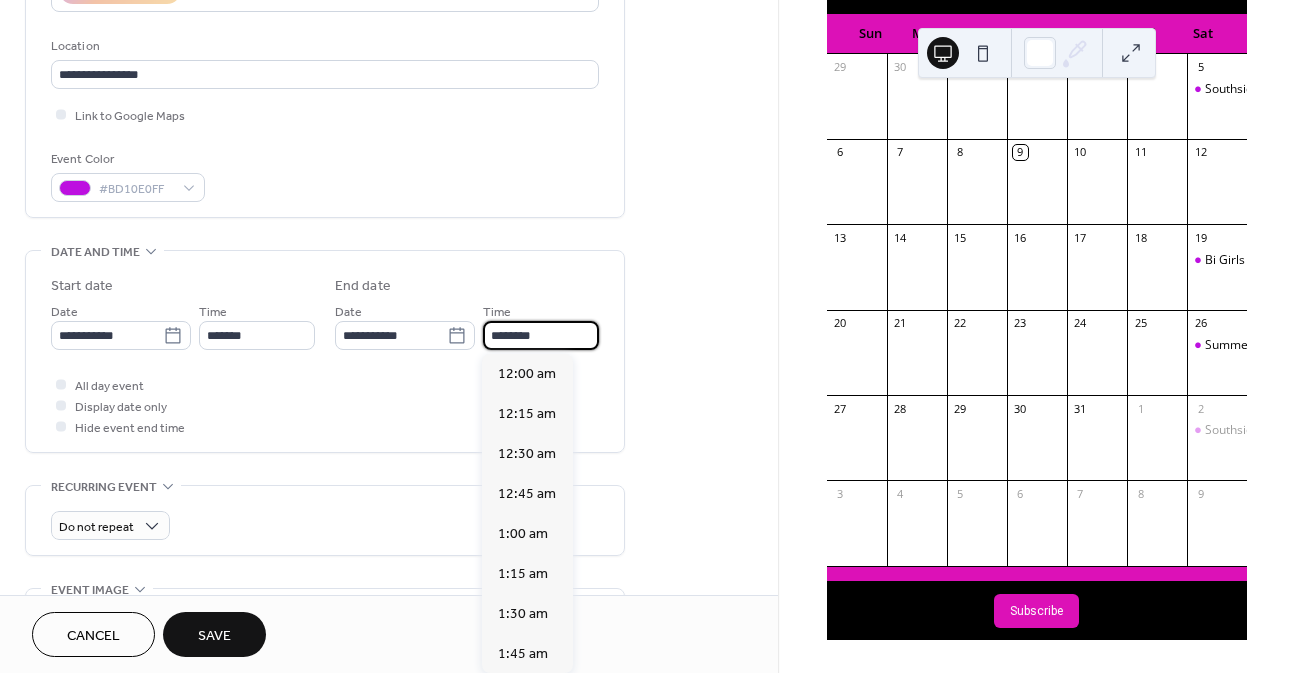 click on "********" at bounding box center [541, 335] 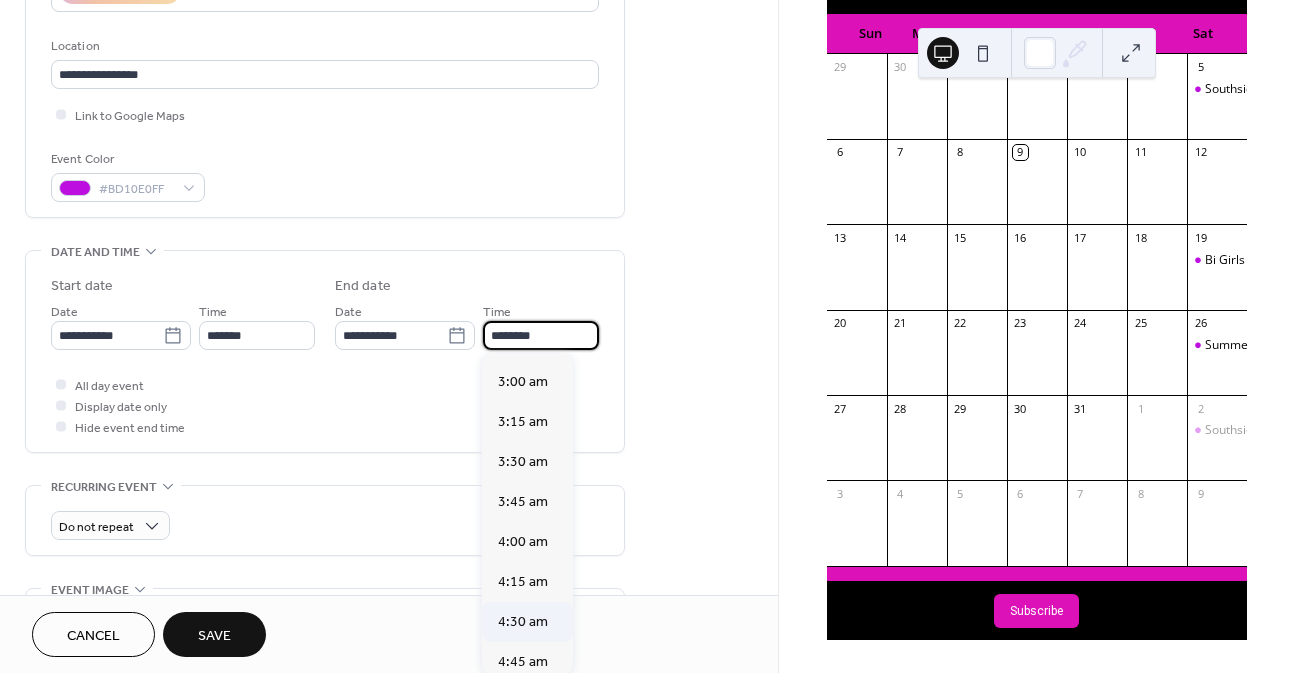 scroll, scrollTop: 469, scrollLeft: 0, axis: vertical 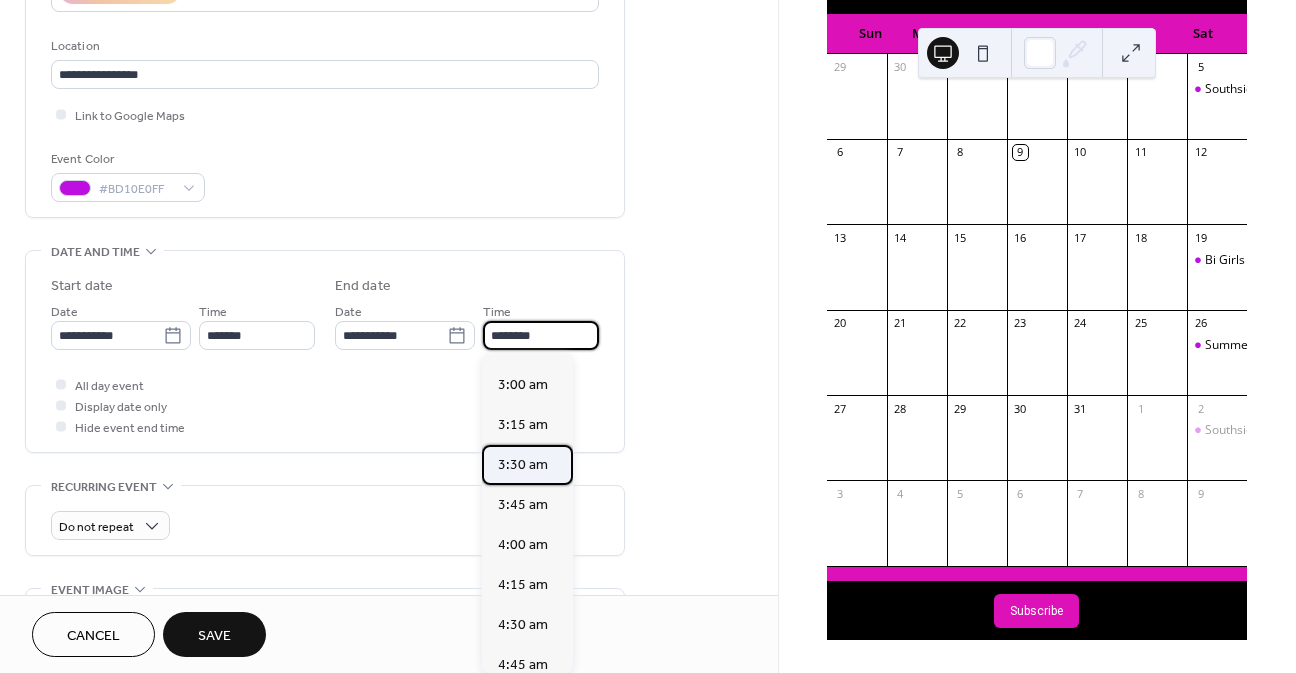 click on "3:30 am" at bounding box center (523, 465) 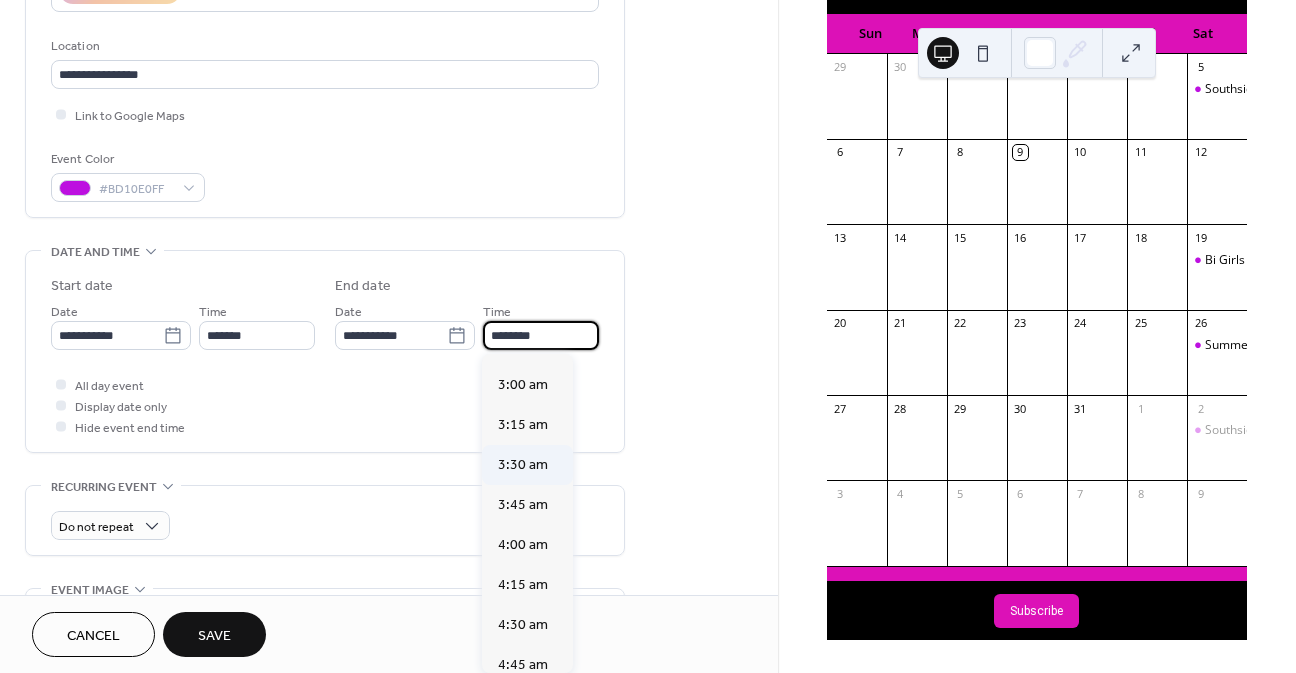 type on "*******" 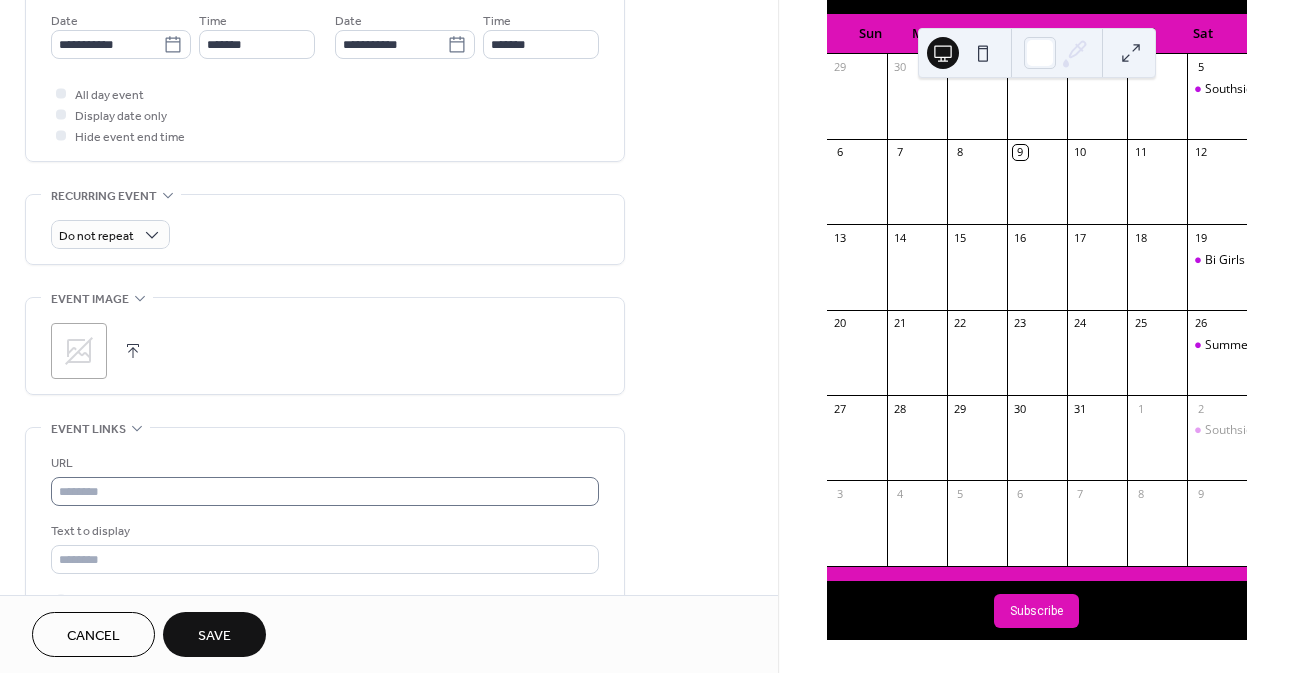 scroll, scrollTop: 700, scrollLeft: 0, axis: vertical 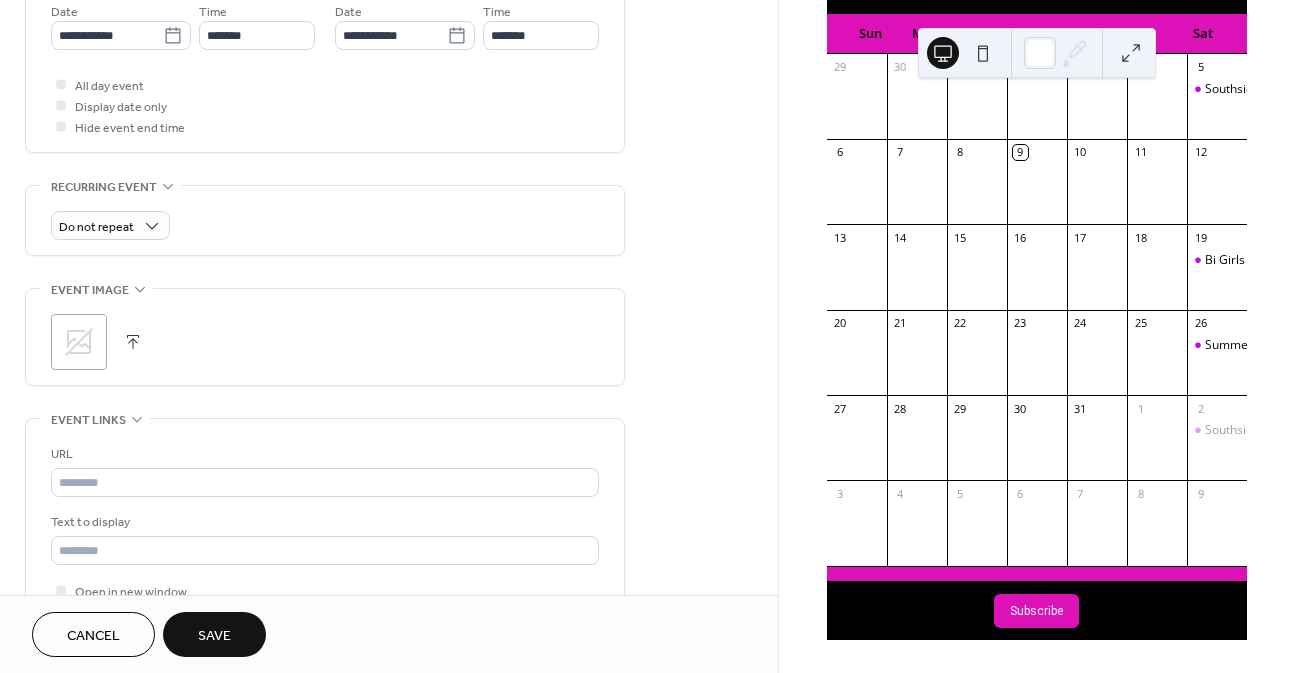 click 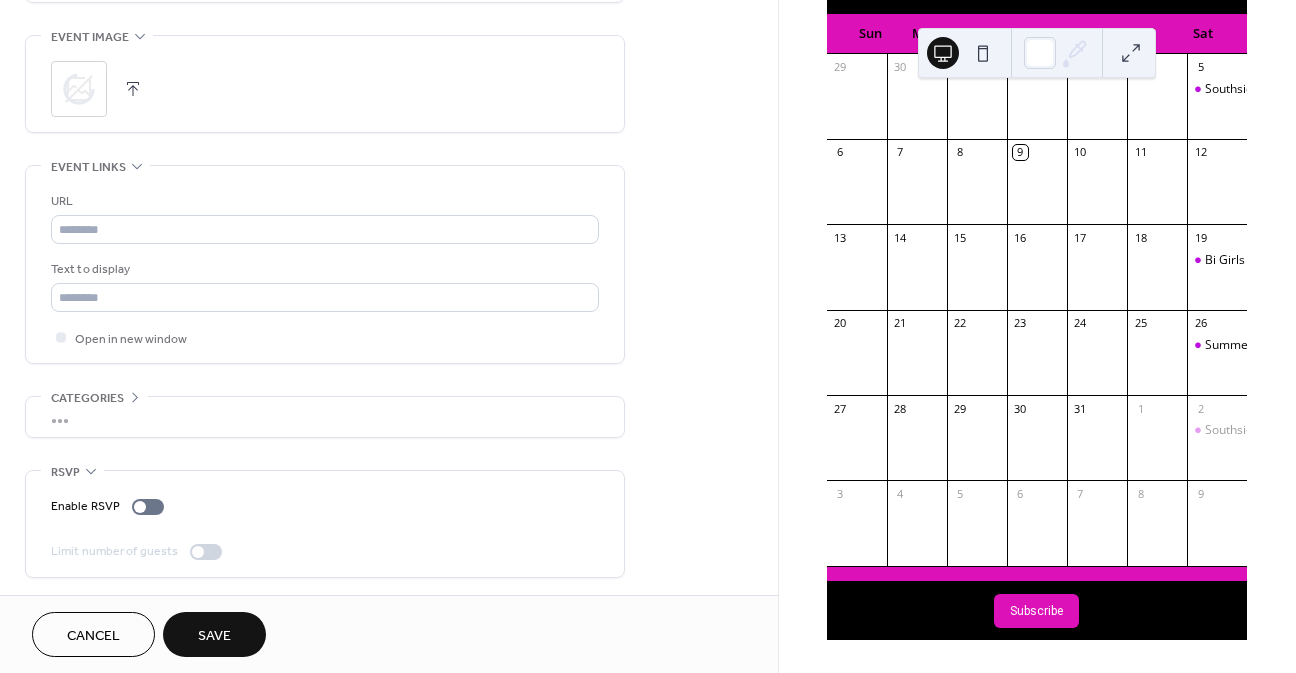scroll, scrollTop: 957, scrollLeft: 0, axis: vertical 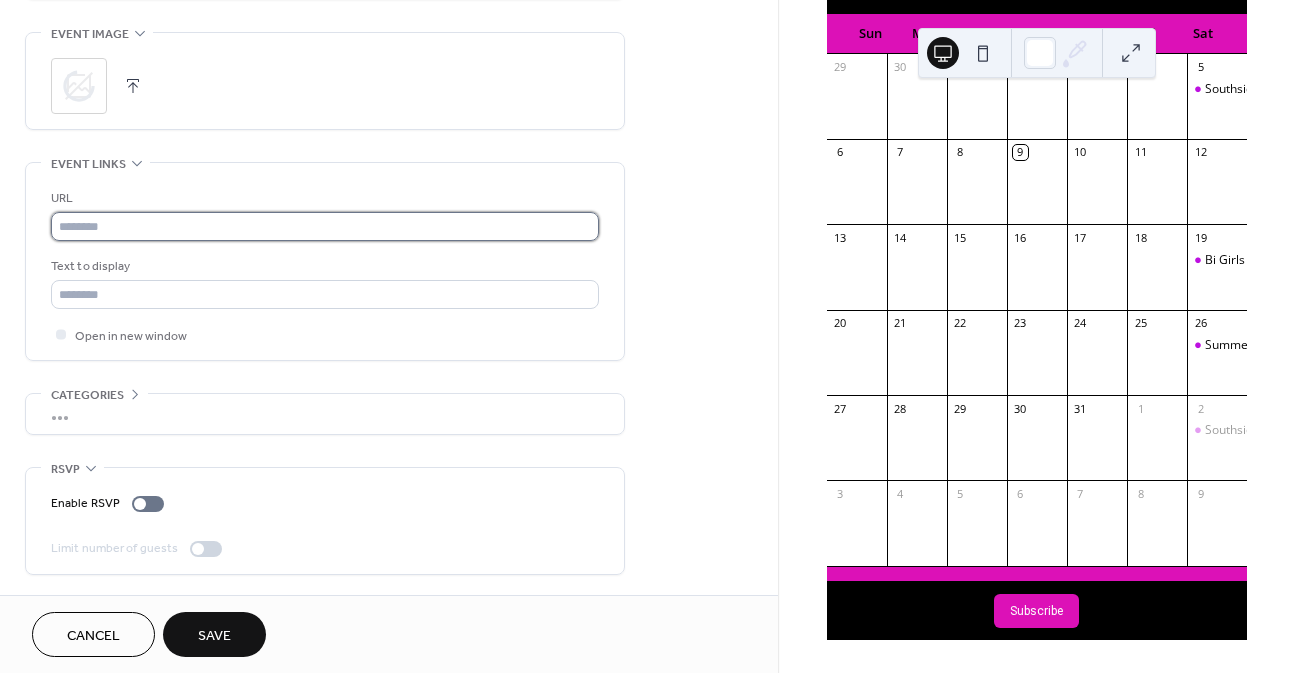 click at bounding box center (325, 226) 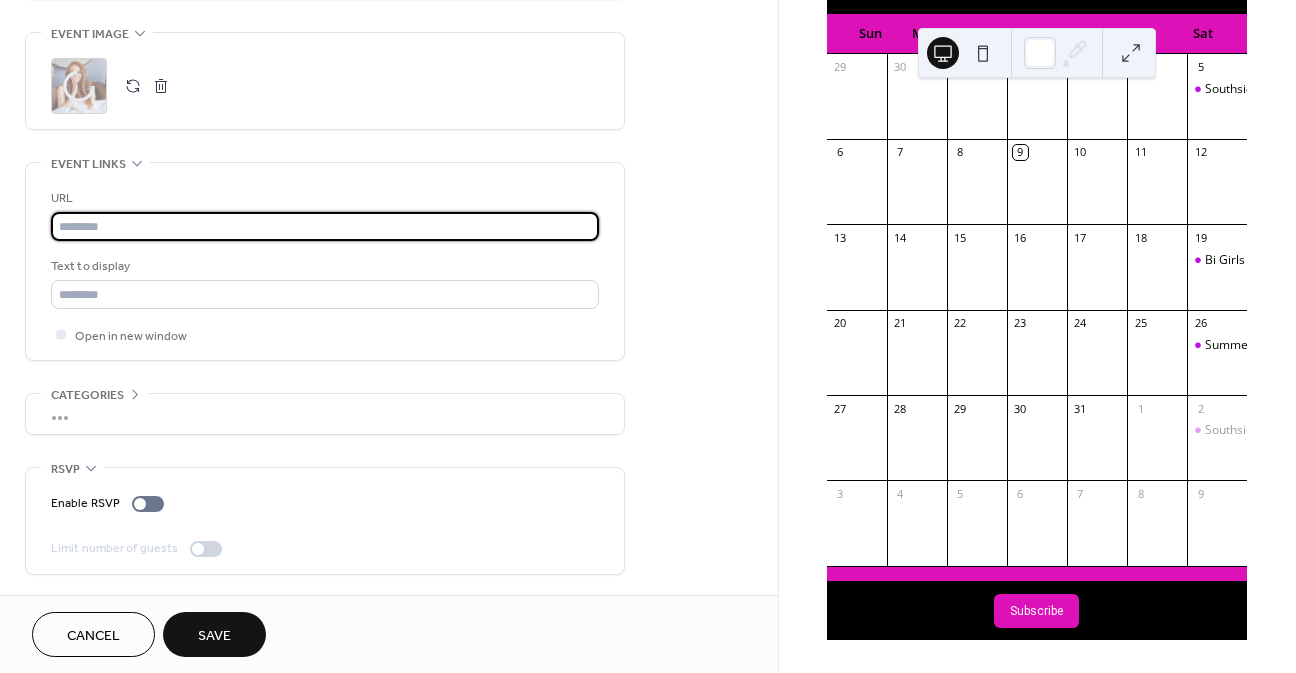 type on "**********" 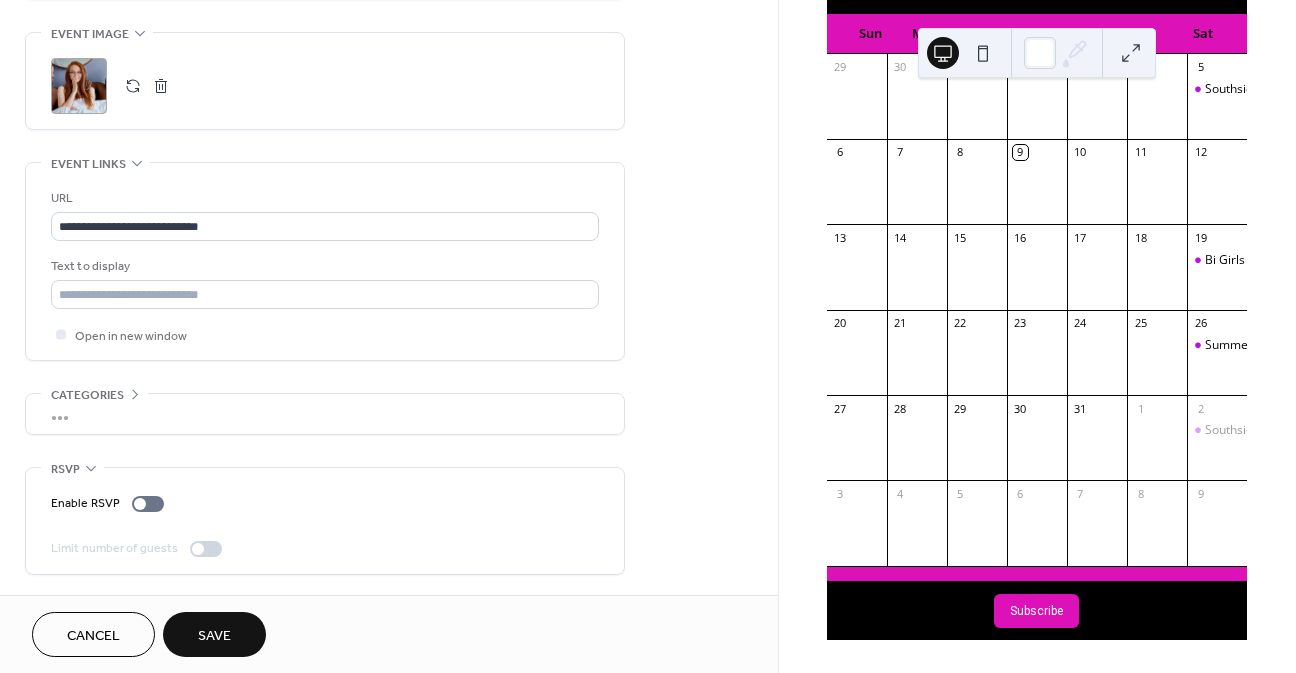 click on "Save" at bounding box center [214, 636] 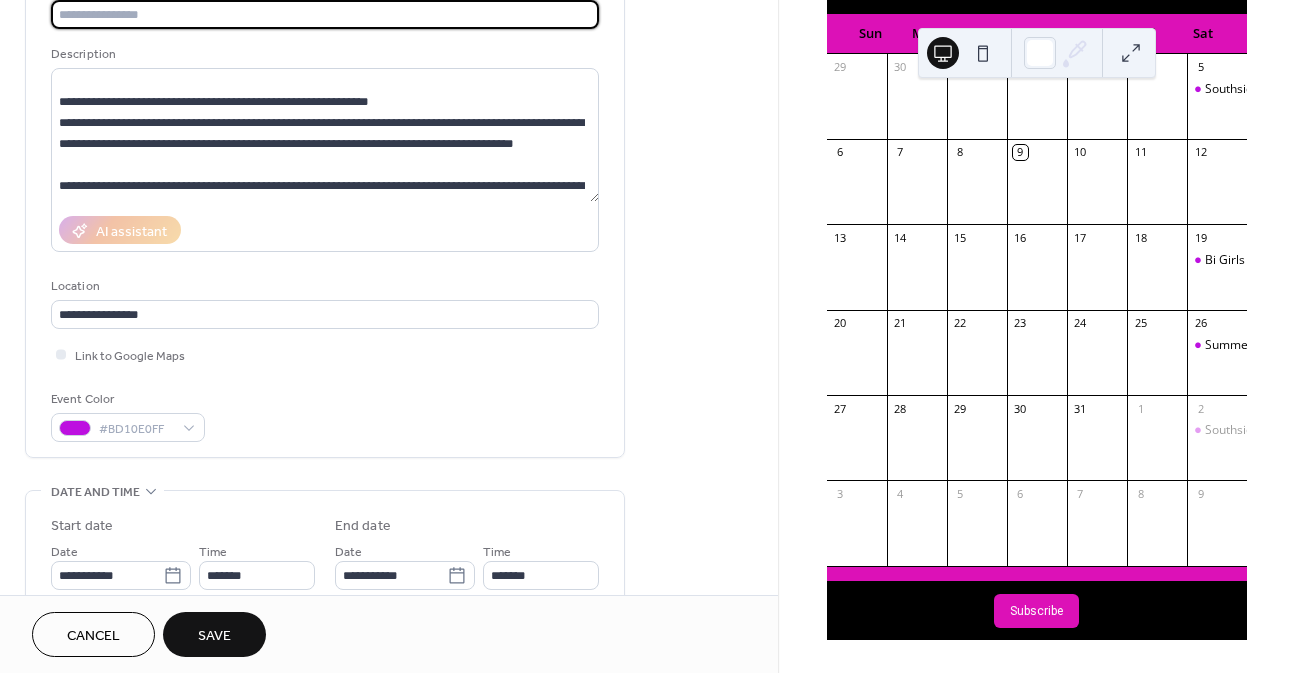 click at bounding box center [325, 14] 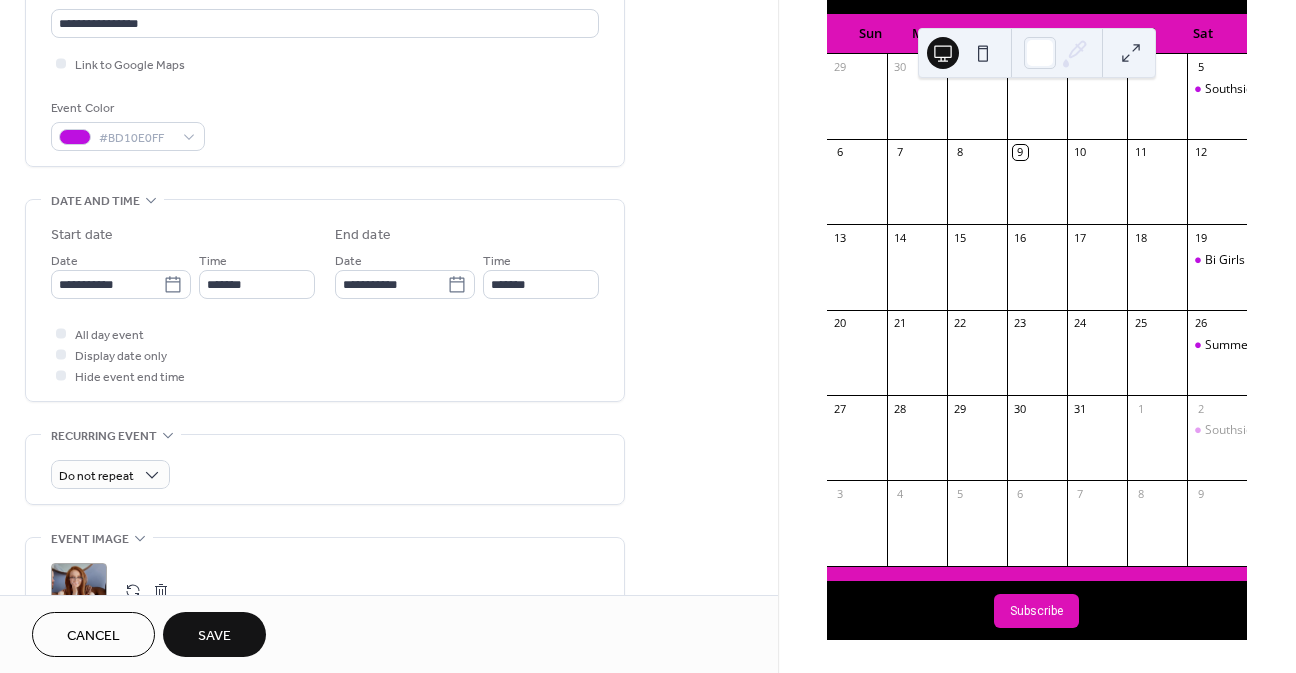 scroll, scrollTop: 460, scrollLeft: 0, axis: vertical 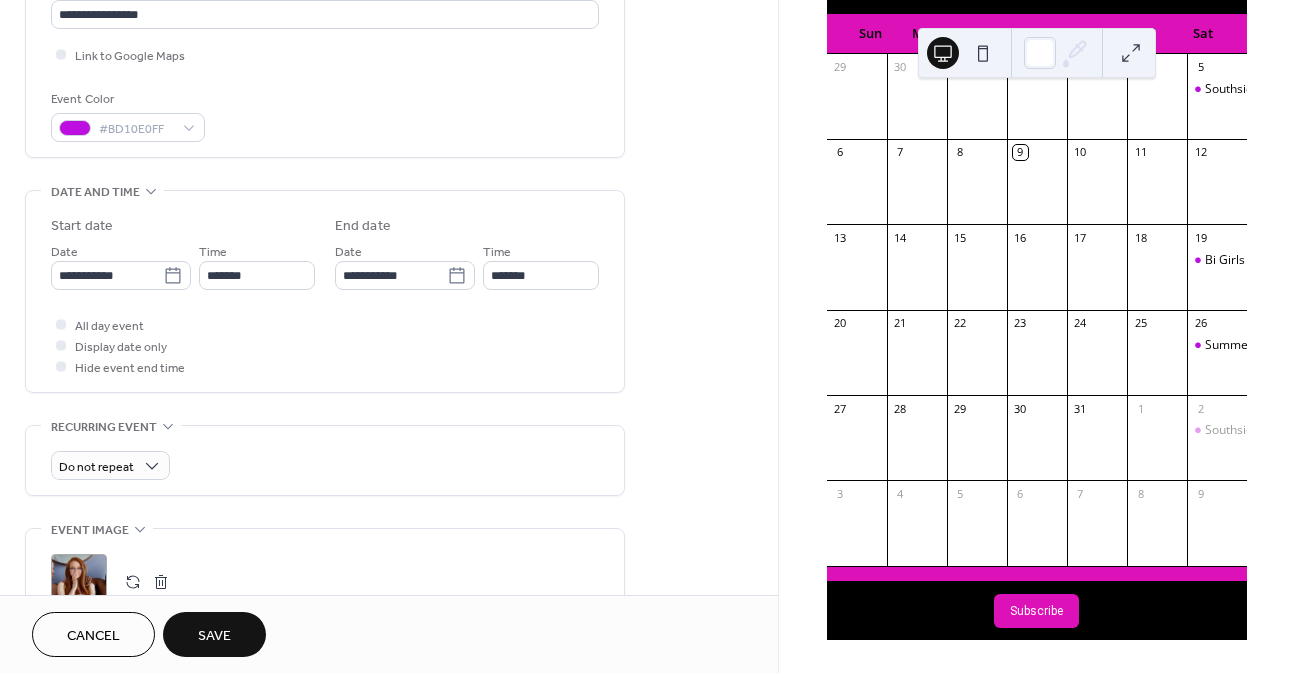 type on "**********" 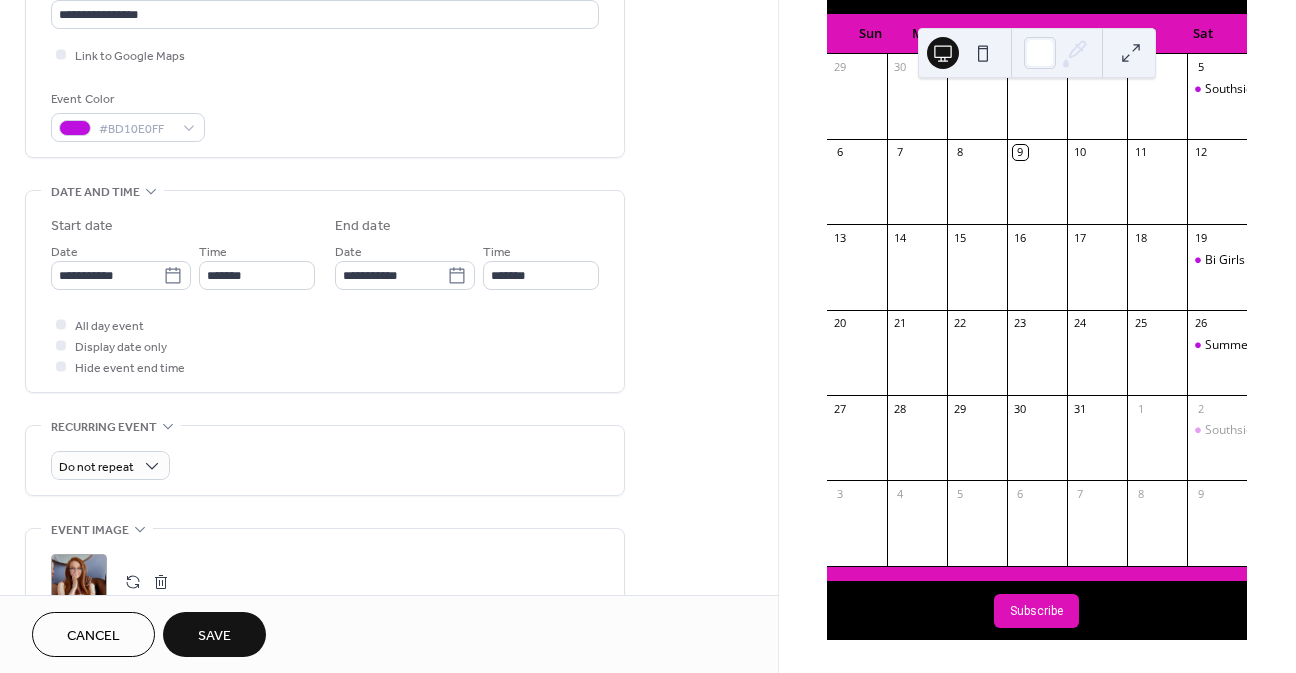 click on "Save" at bounding box center [214, 636] 